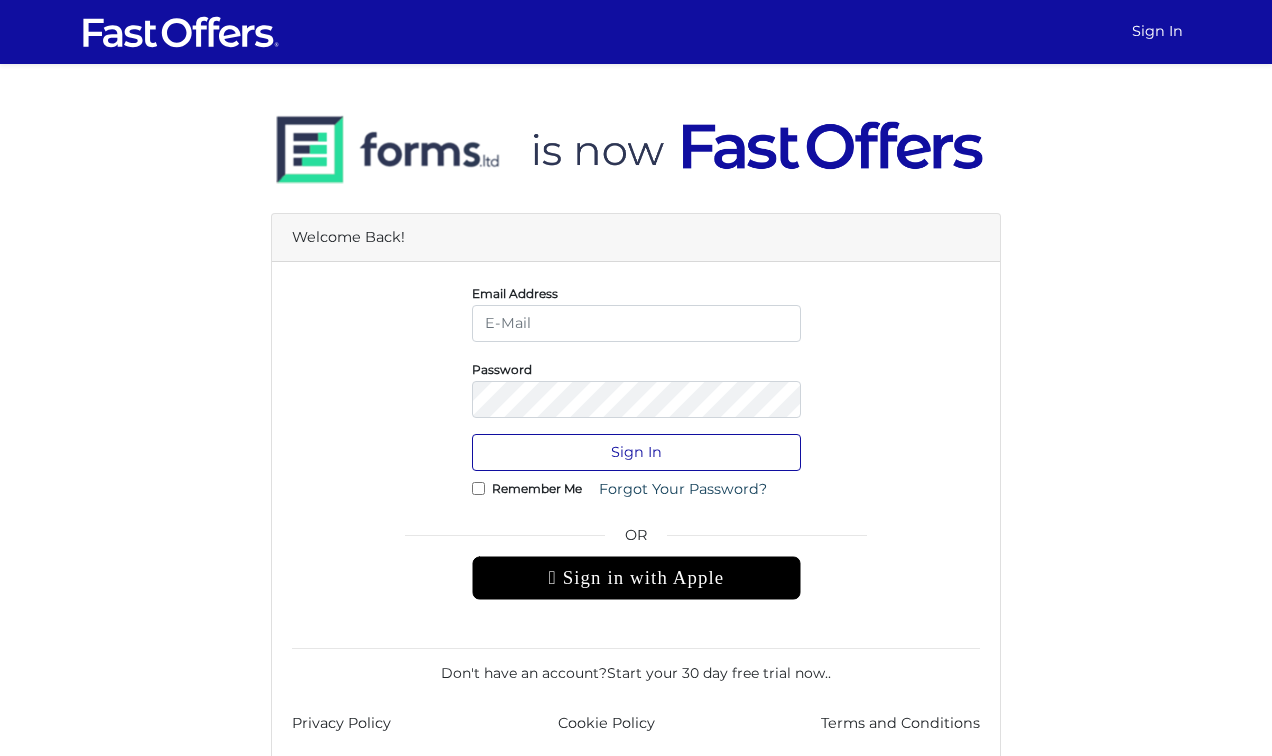 scroll, scrollTop: 0, scrollLeft: 0, axis: both 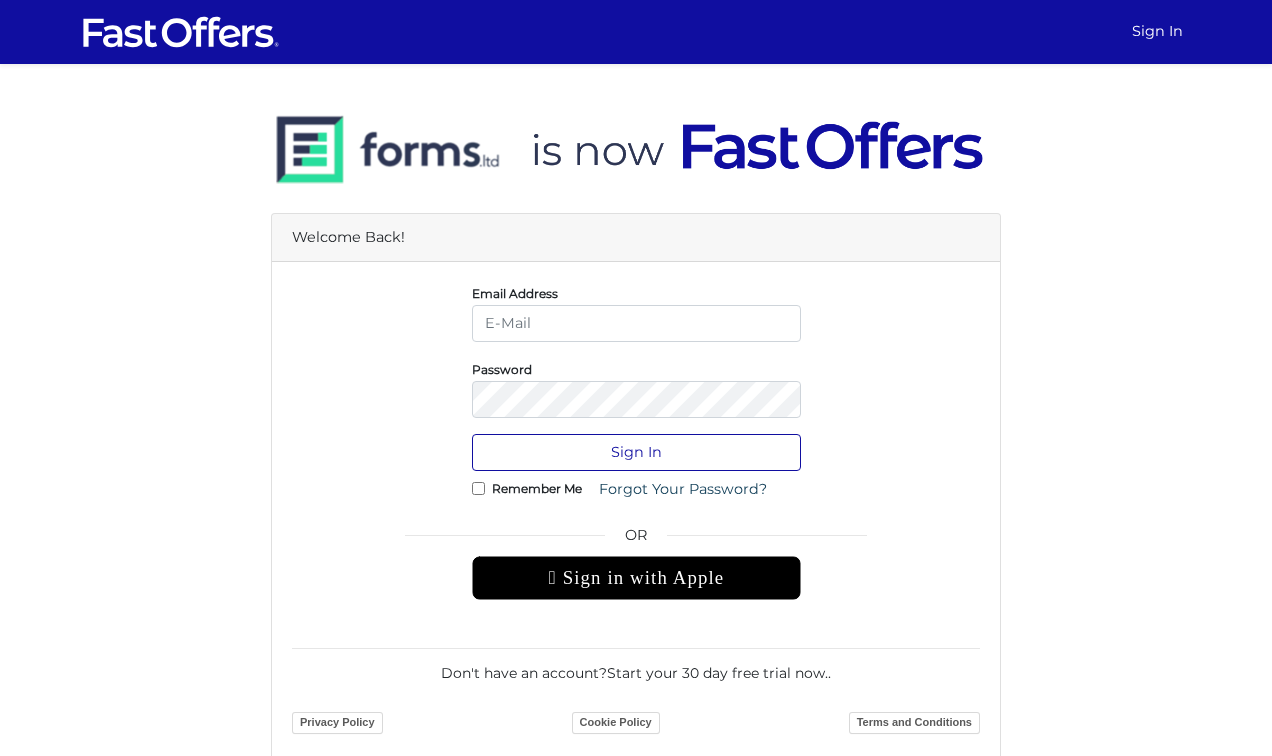 type on "[USERNAME]@[DOMAIN].ca" 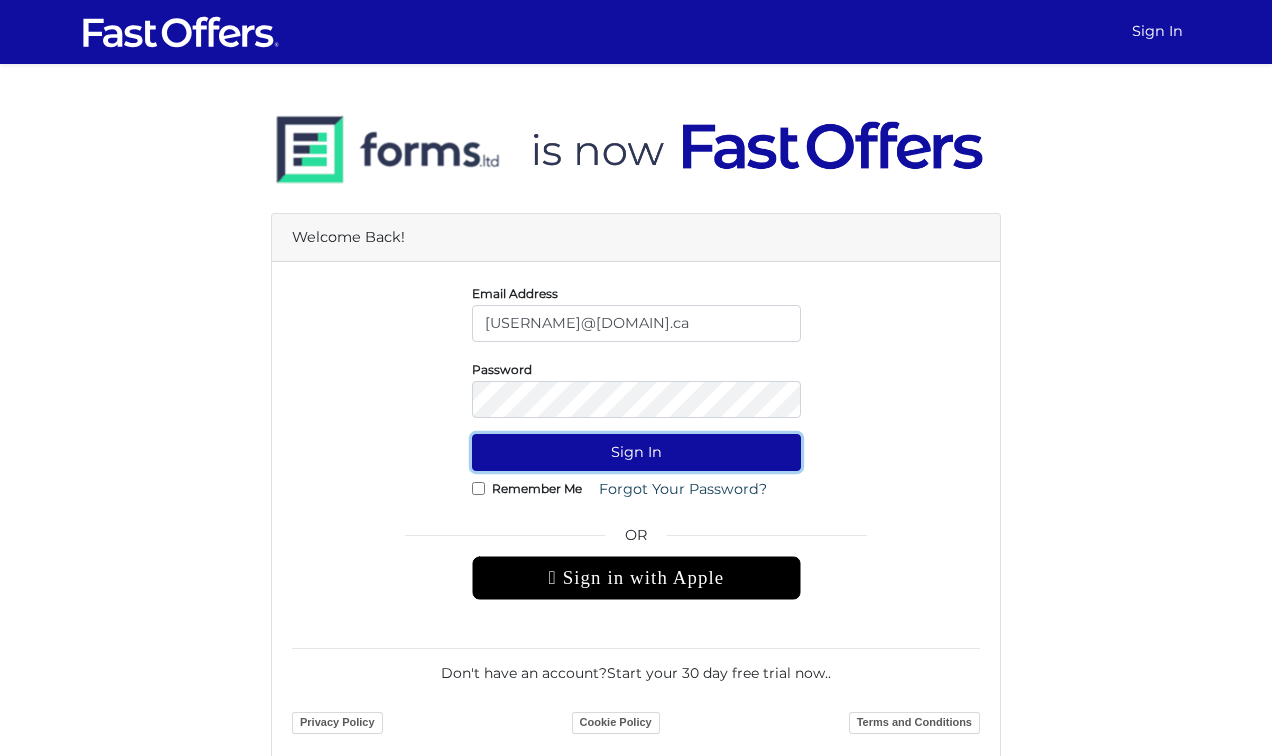 click on "Sign In" at bounding box center (636, 452) 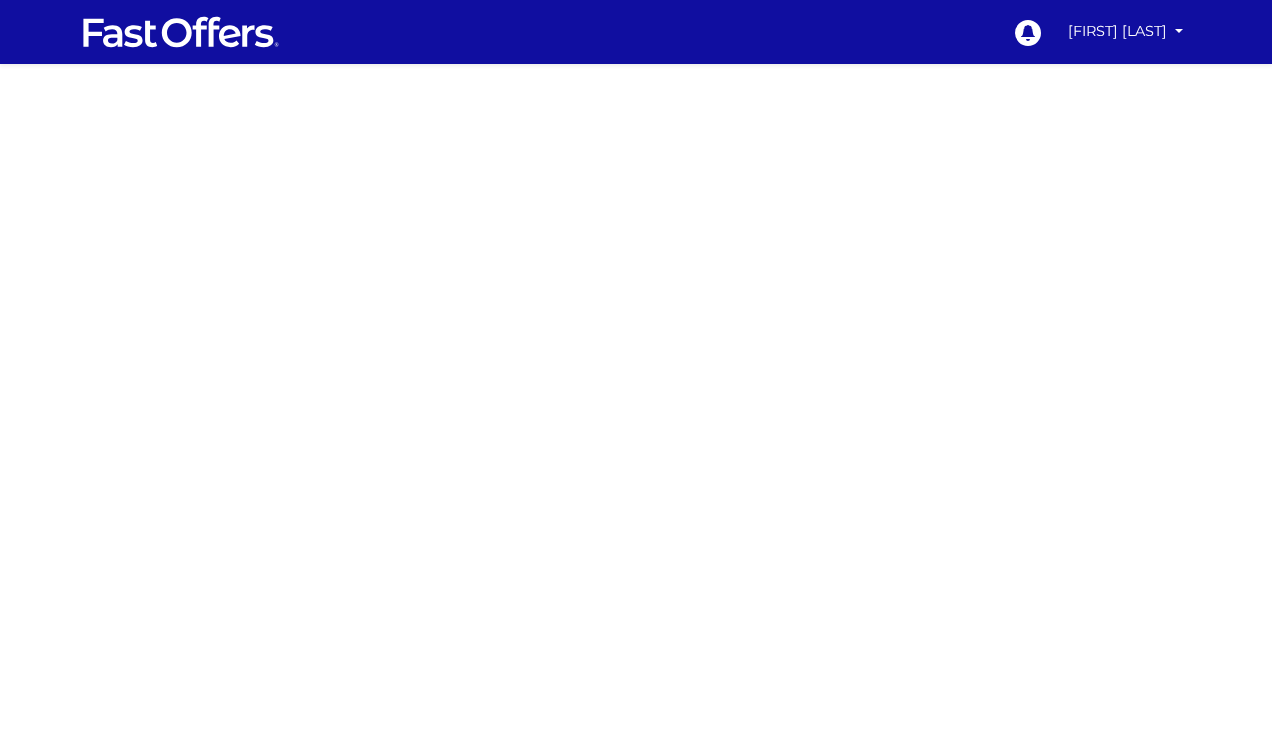 scroll, scrollTop: 0, scrollLeft: 0, axis: both 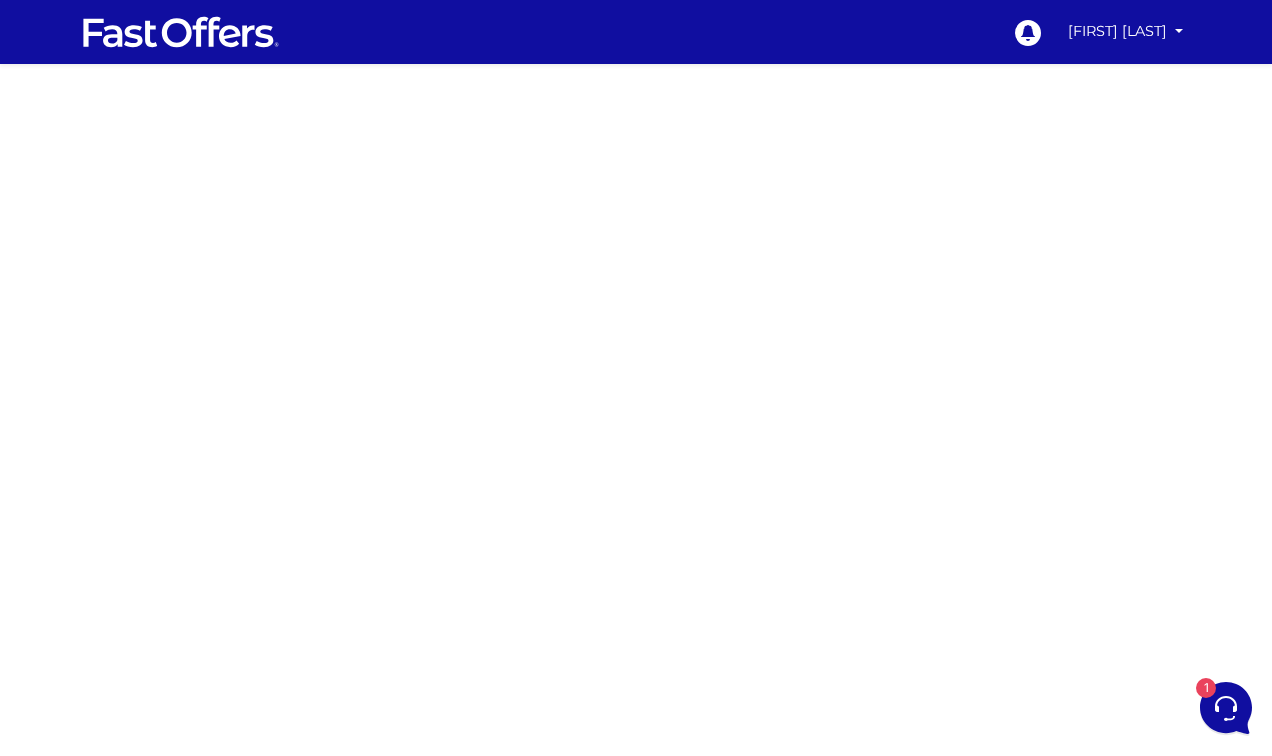 click at bounding box center (636, 588) 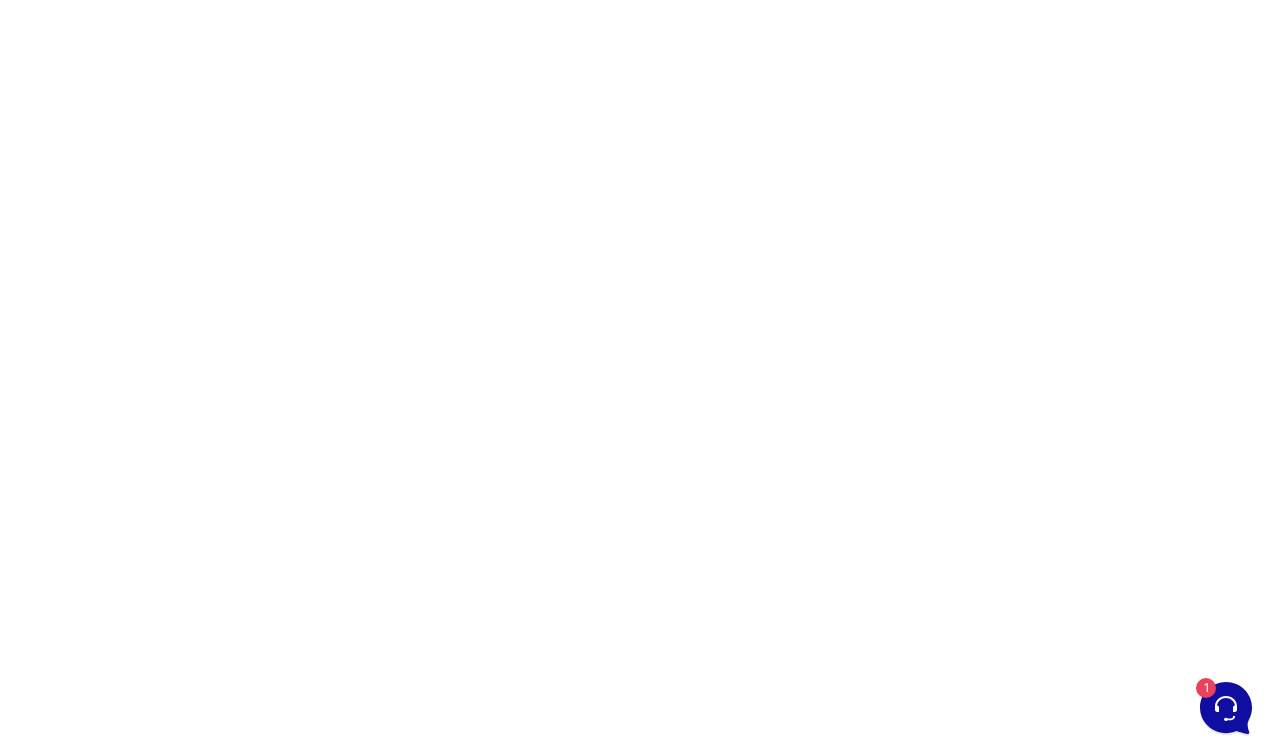 scroll, scrollTop: 93, scrollLeft: 0, axis: vertical 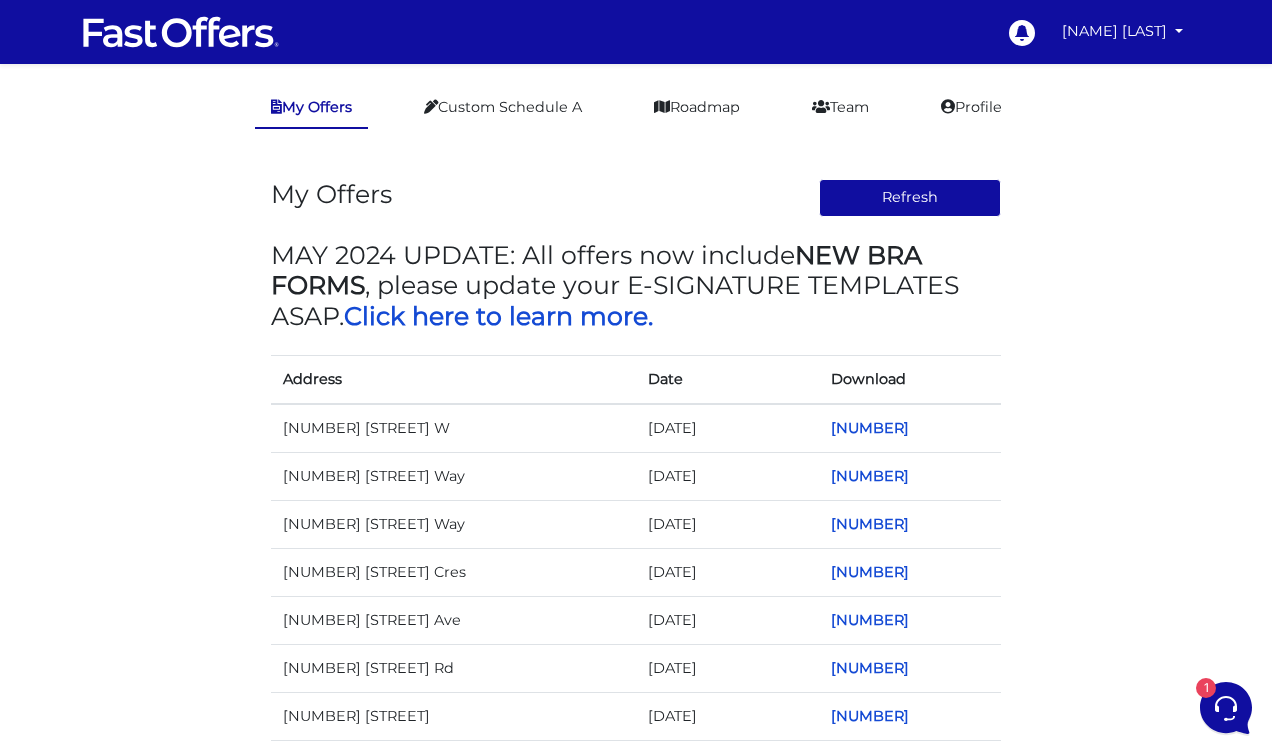 click on "My Offers
Refresh
MAY [YEAR] UPDATE: All offers now include  NEW BRA FORMS , please update your E-SIGNATURE TEMPLATES ASAP.  Click here to learn more.
Address
Date
Download
[NUMBER] [STREET] W
[DATE]
[NUMBER]
[DATE] [NUMBER] ‹" at bounding box center (636, 556) 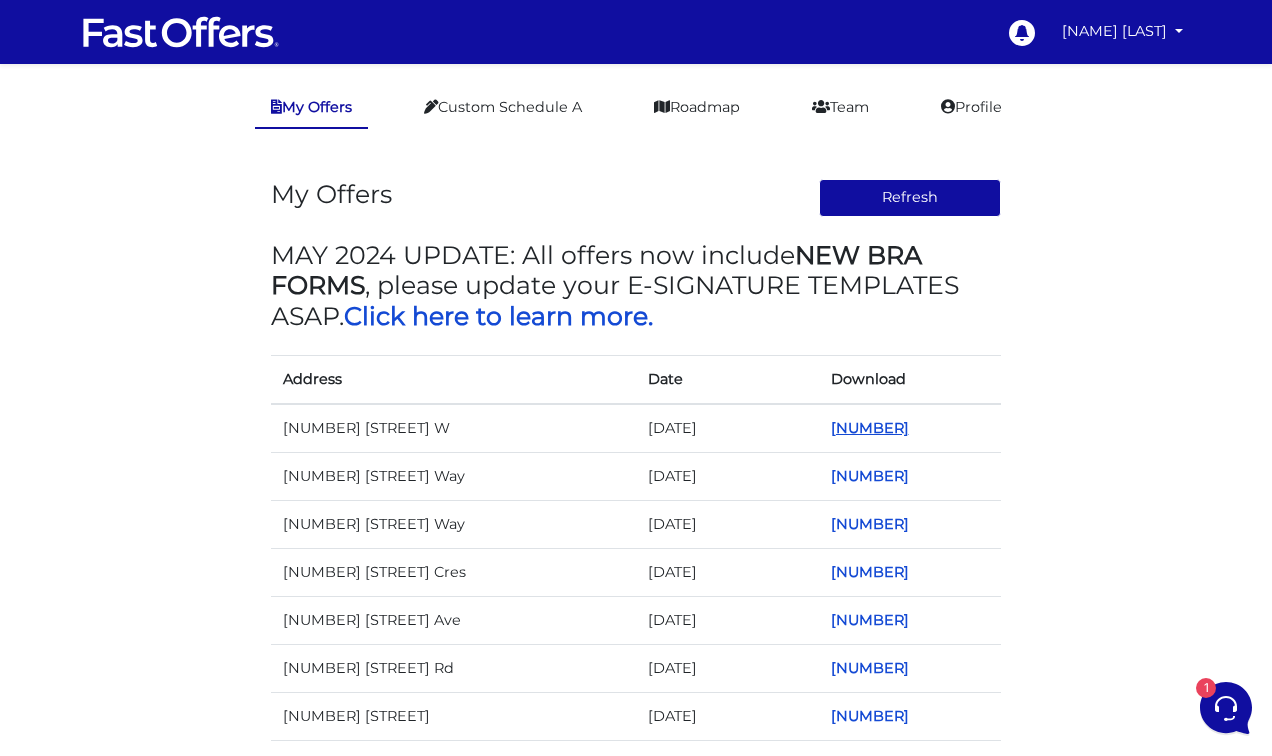 click on "C12320935" at bounding box center (870, 428) 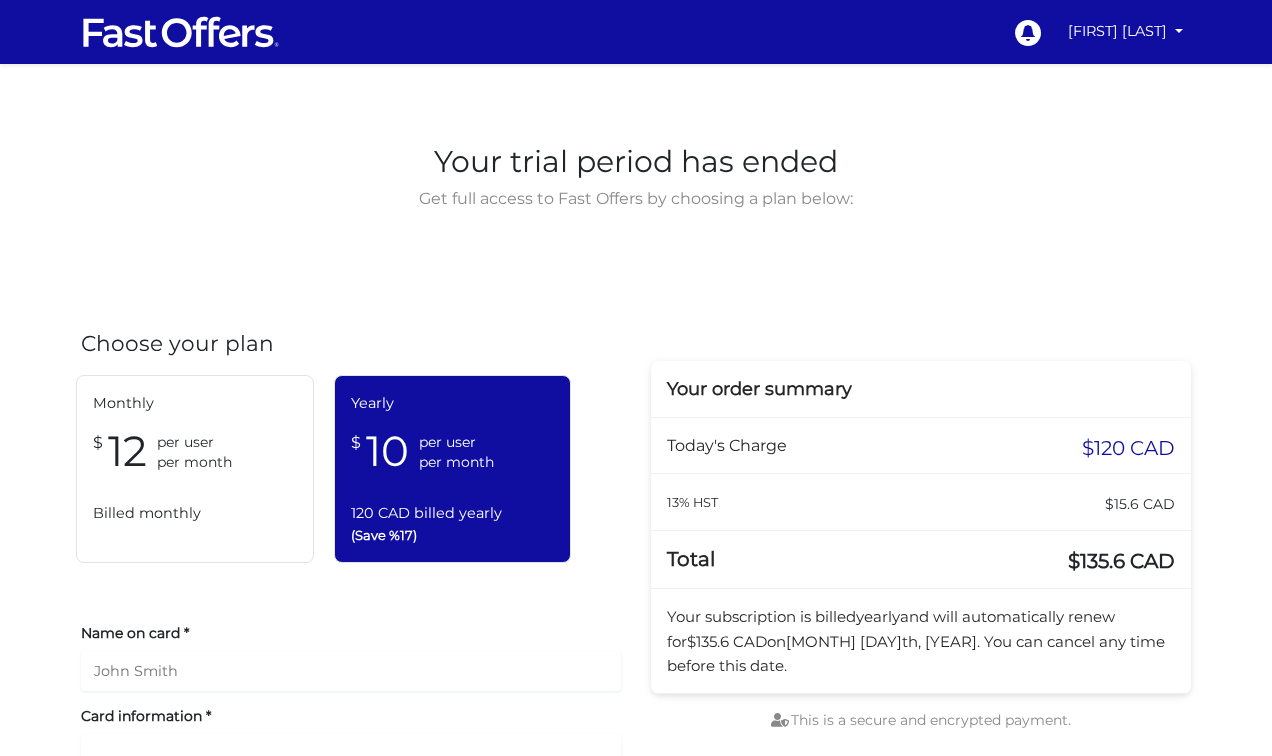 scroll, scrollTop: 0, scrollLeft: 0, axis: both 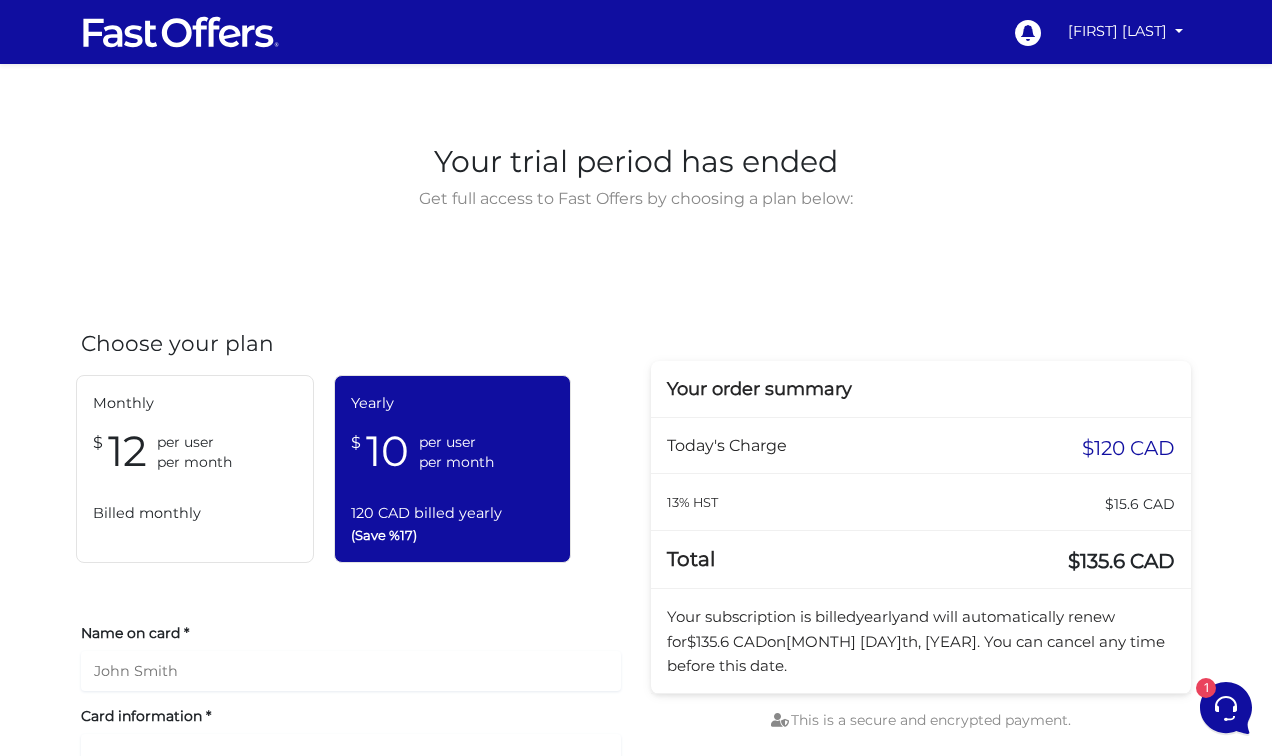 click on "Your trial period has ended
Get full access to Fast Offers by choosing a plan below:
Choose your plan
Monthly
$
12
per user
per month
Billed monthly
Yearly
$
10
per user
per month
(Save %17)" at bounding box center (636, 491) 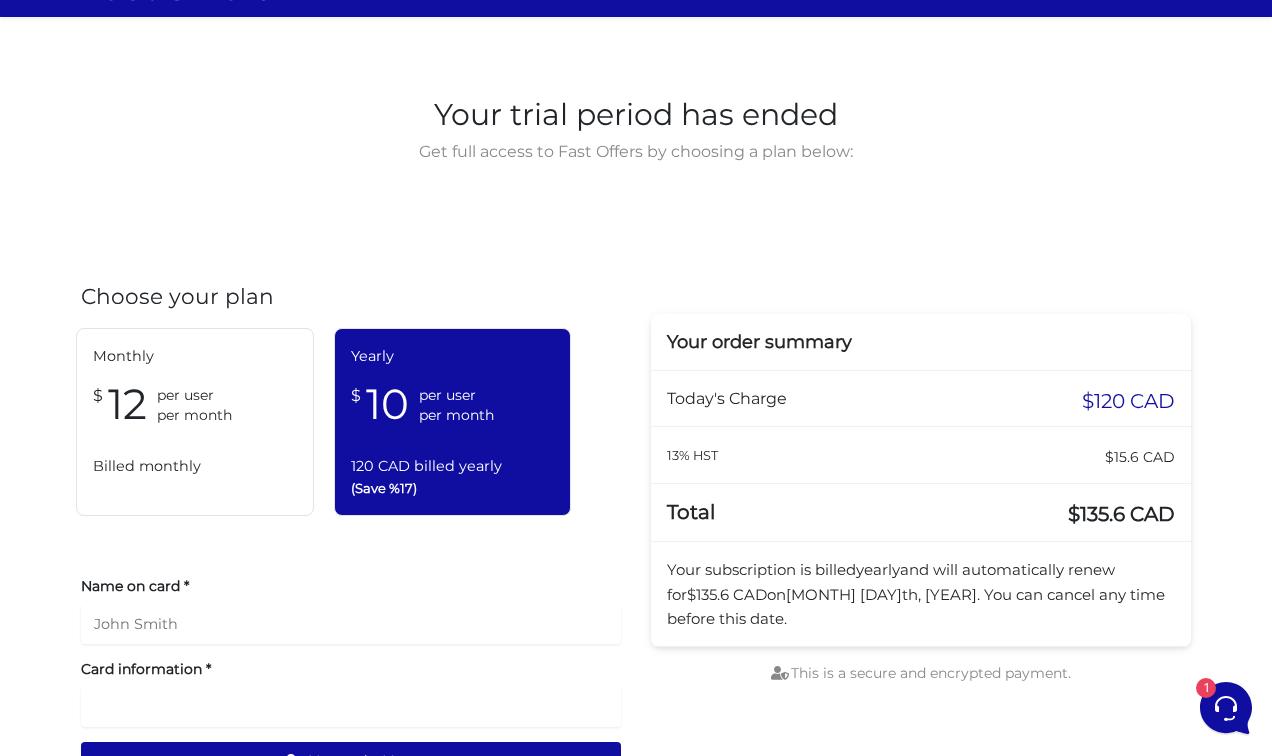 scroll, scrollTop: 113, scrollLeft: 0, axis: vertical 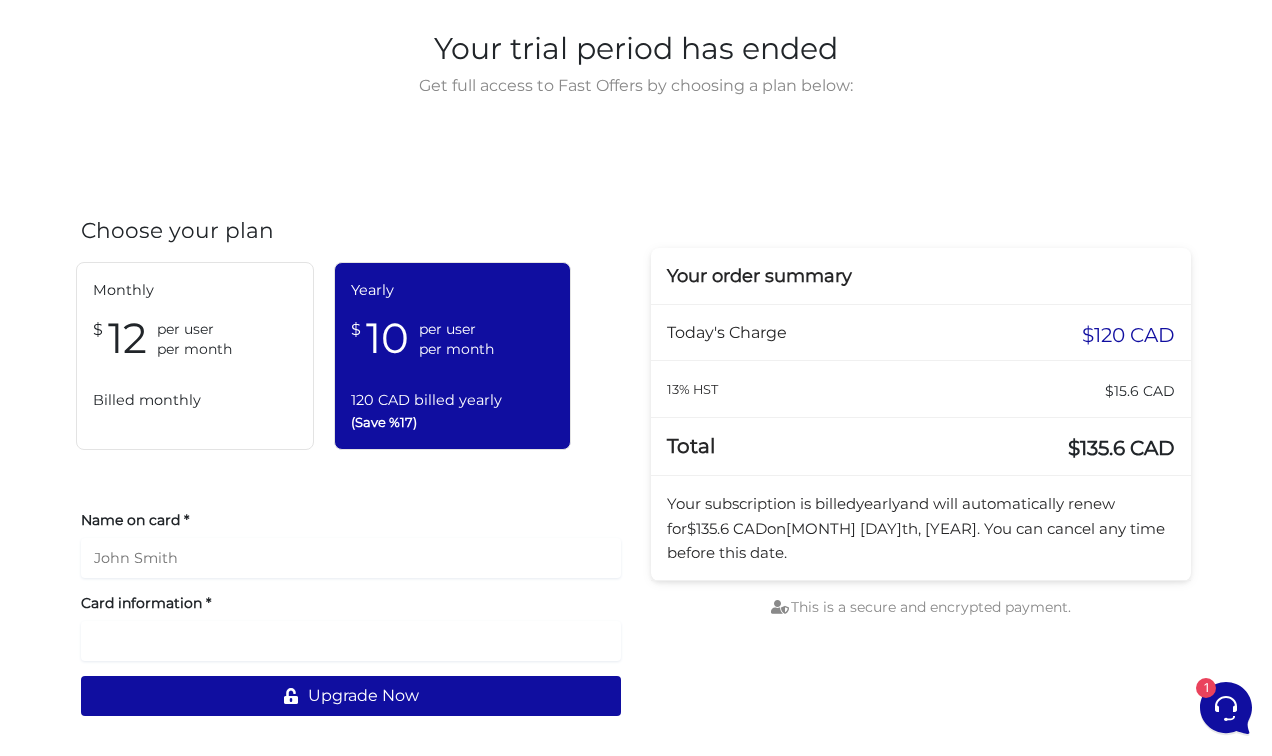 click on "Your order summary
Today's Charge
$120 CAD
13% HST
$15.6 CAD
Total
$135.6 CAD
Your subscription is billed  yearly  and will automatically renew for  $135.6 CAD  on  [MONTH] [DAY]th, [YEAR] . You can cancel any time before this date.
This is a secure and encrypted payment." at bounding box center [921, 475] 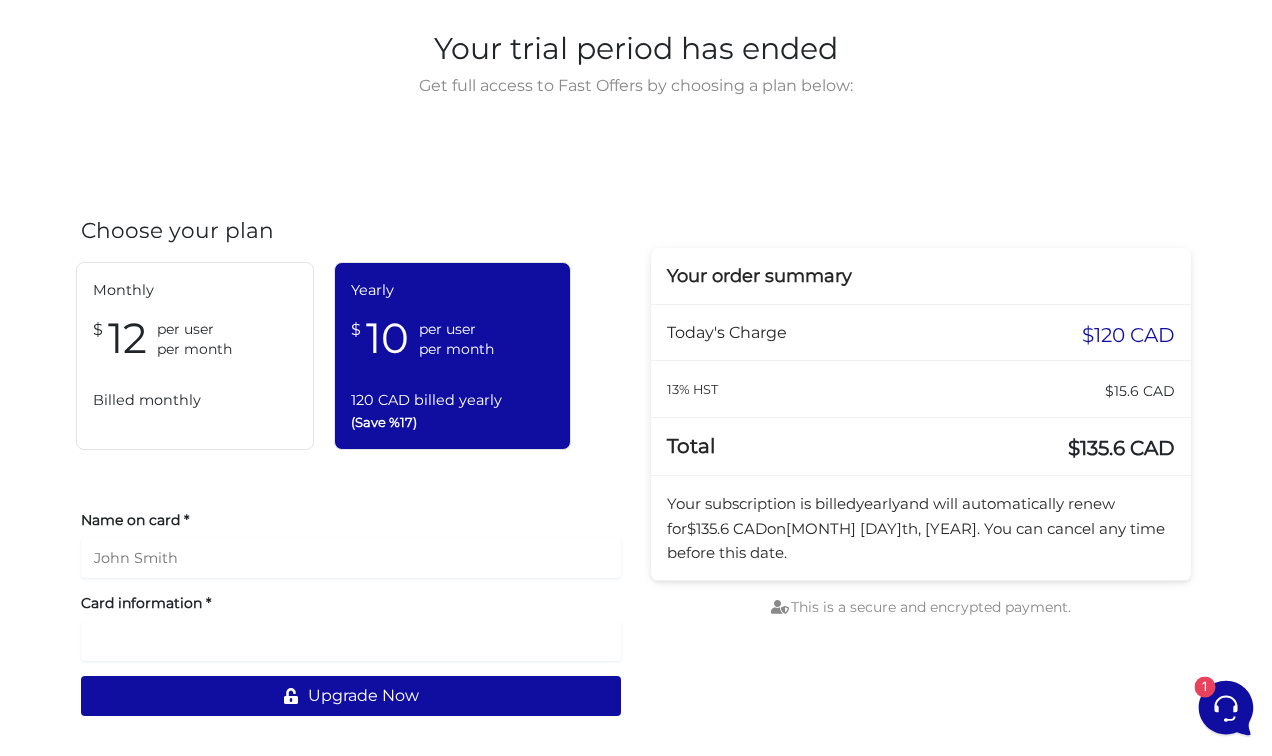 click 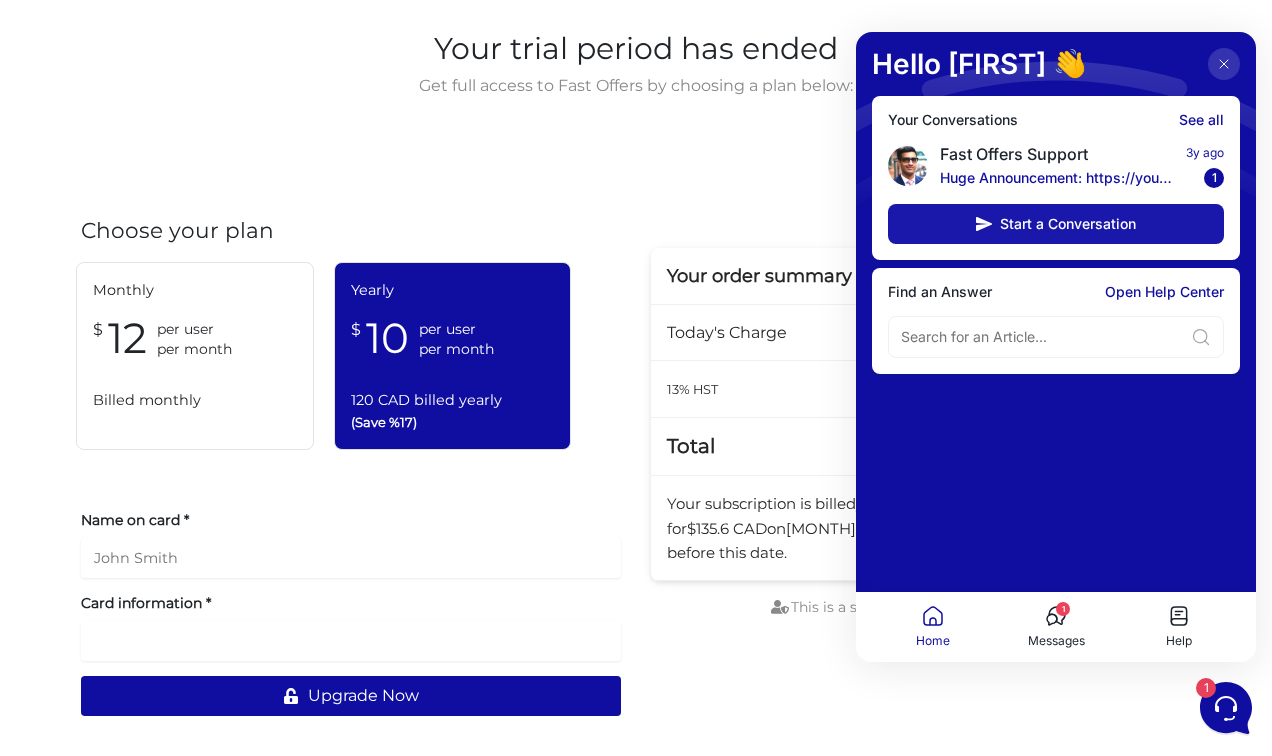 click on "Start a Conversation" at bounding box center [1068, 224] 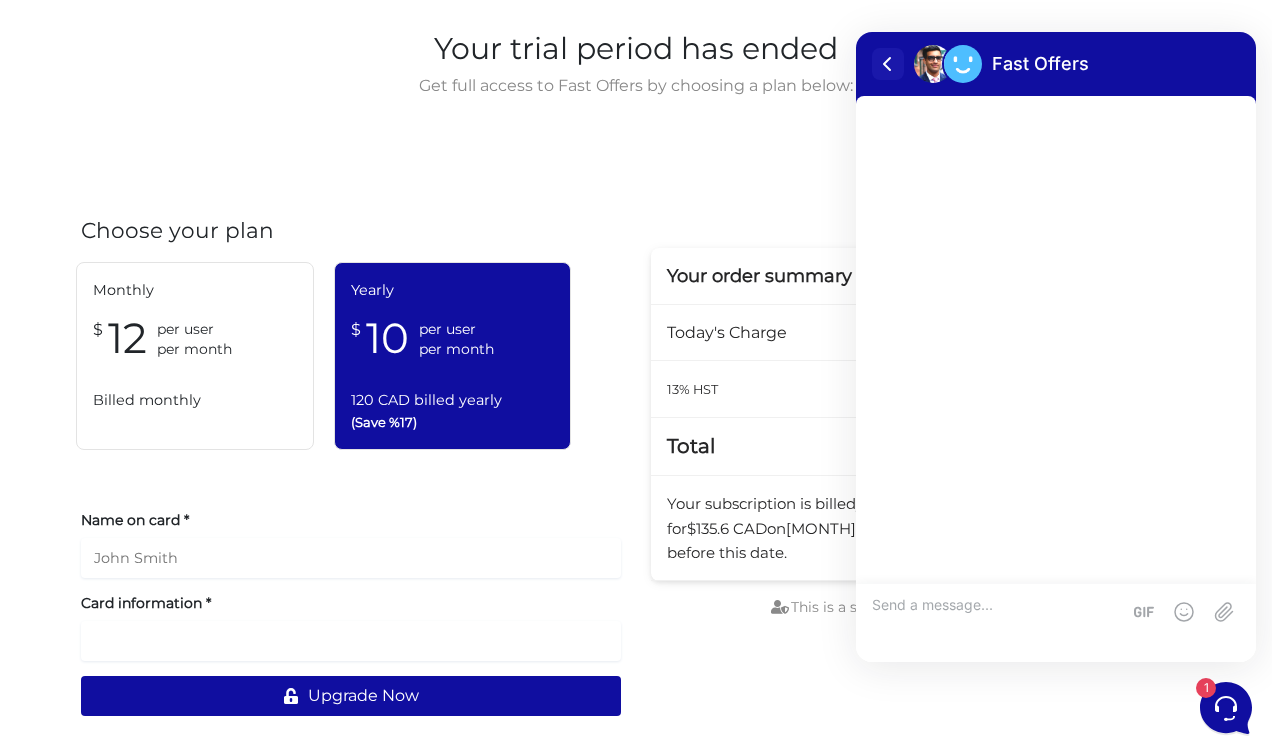 click 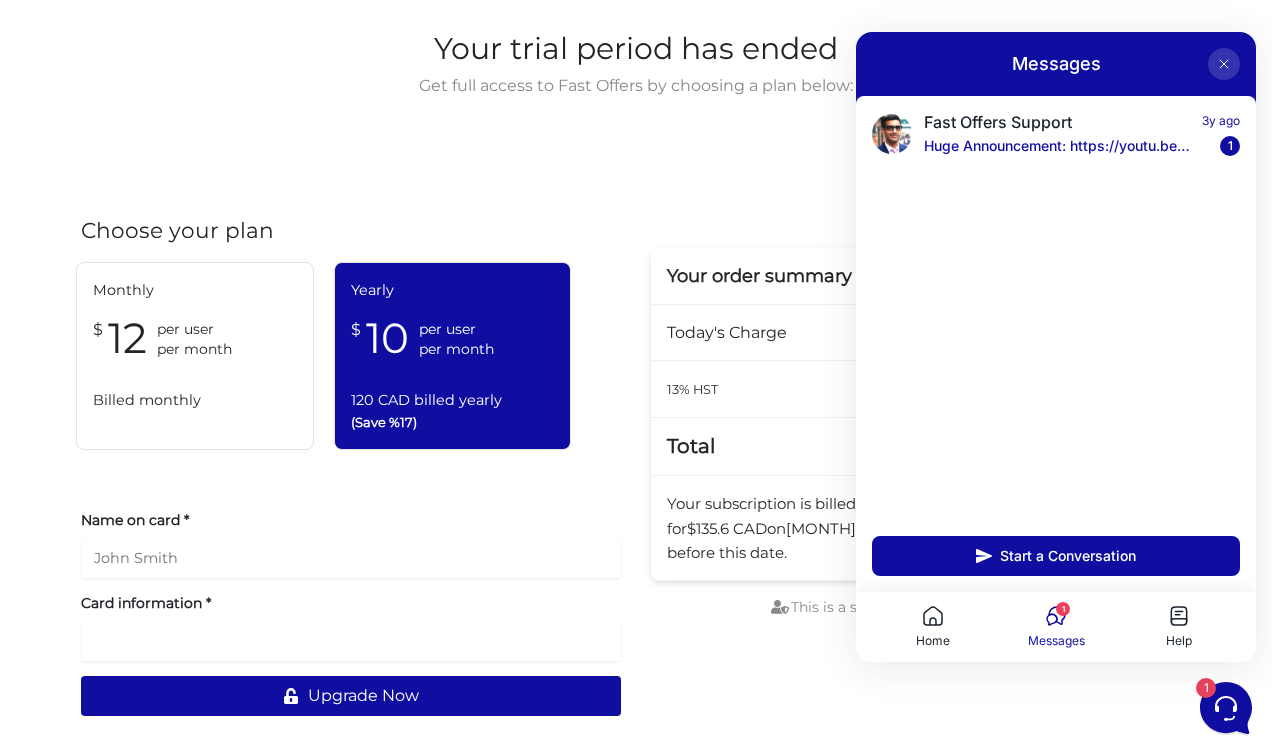 click 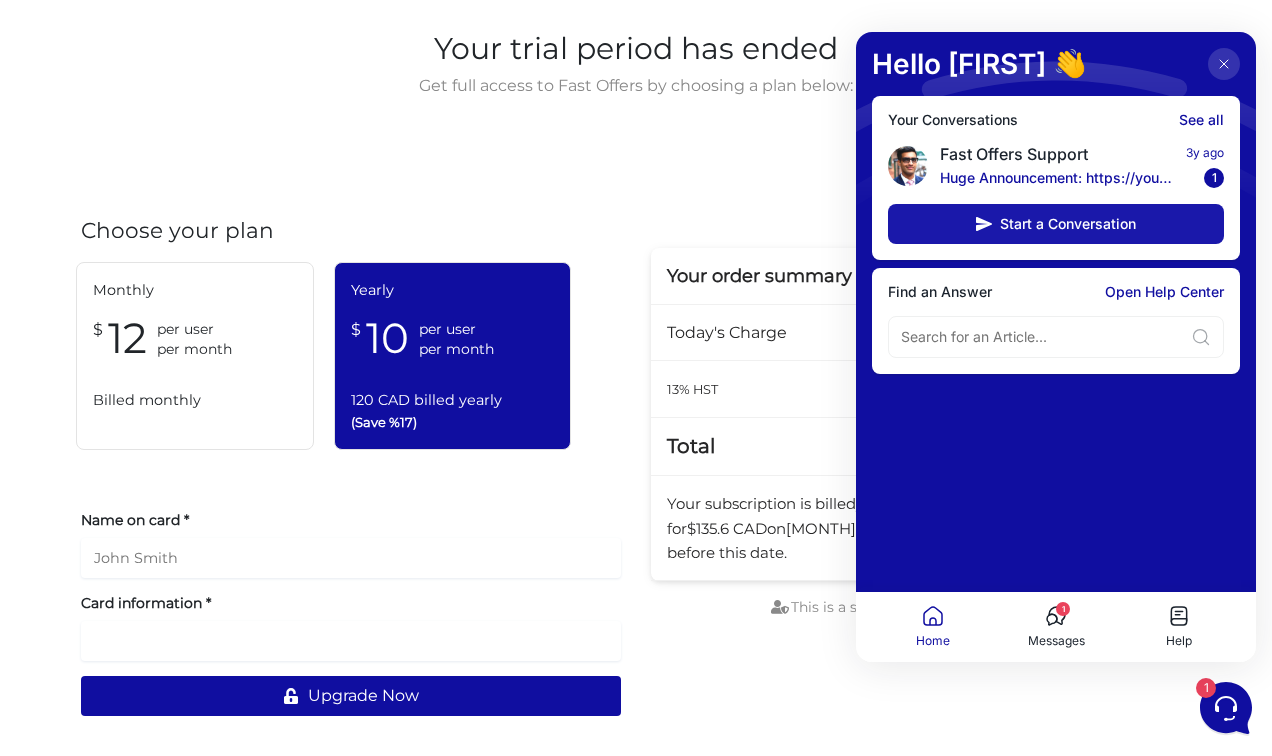 click on "Start a Conversation" at bounding box center (1056, 224) 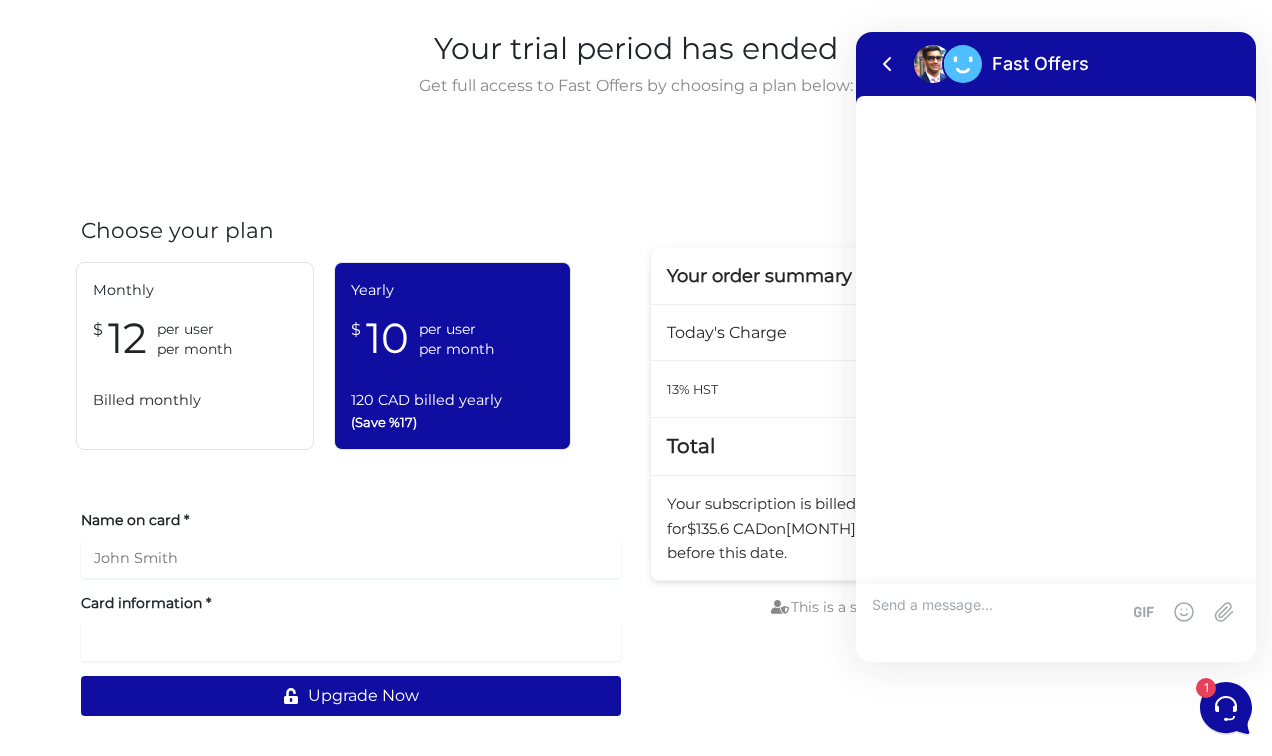 click at bounding box center [996, 623] 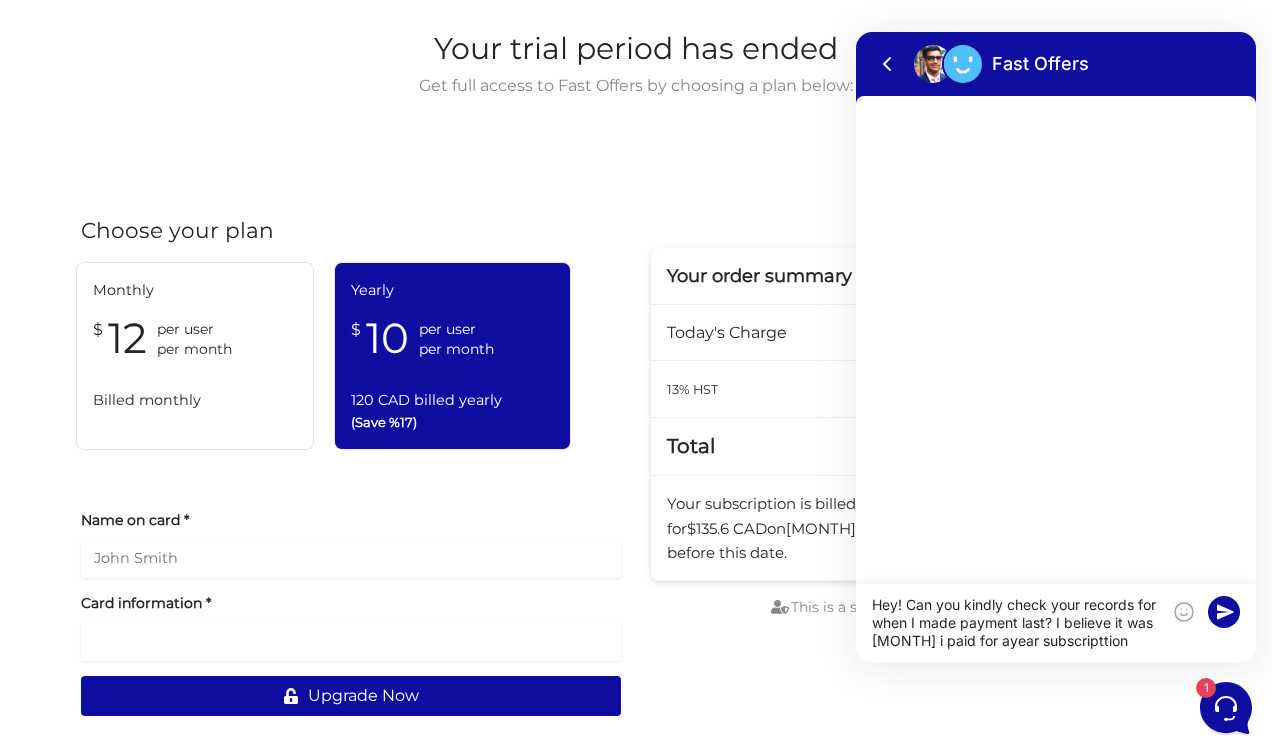 type on "Hey! Can you kindly check your records for when I made payment last? I believe it was [MONTH] i paid for ayear subscripttion" 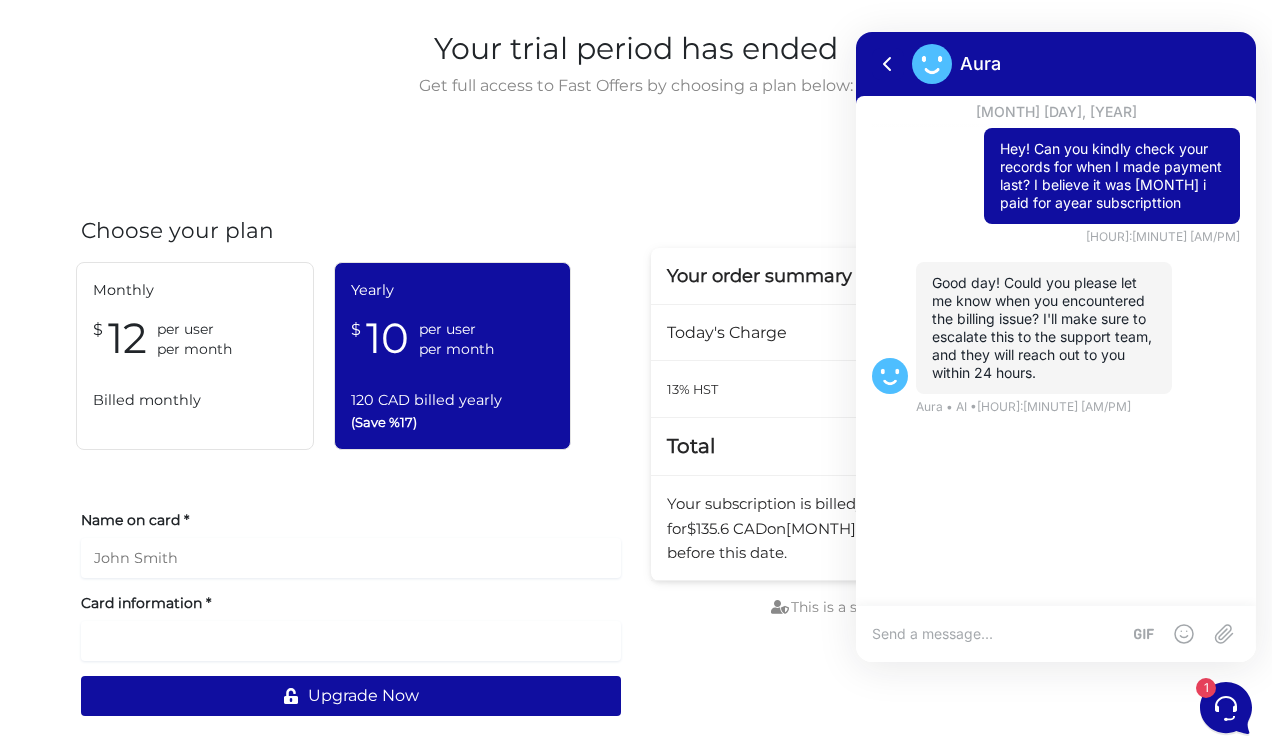 click at bounding box center [996, 634] 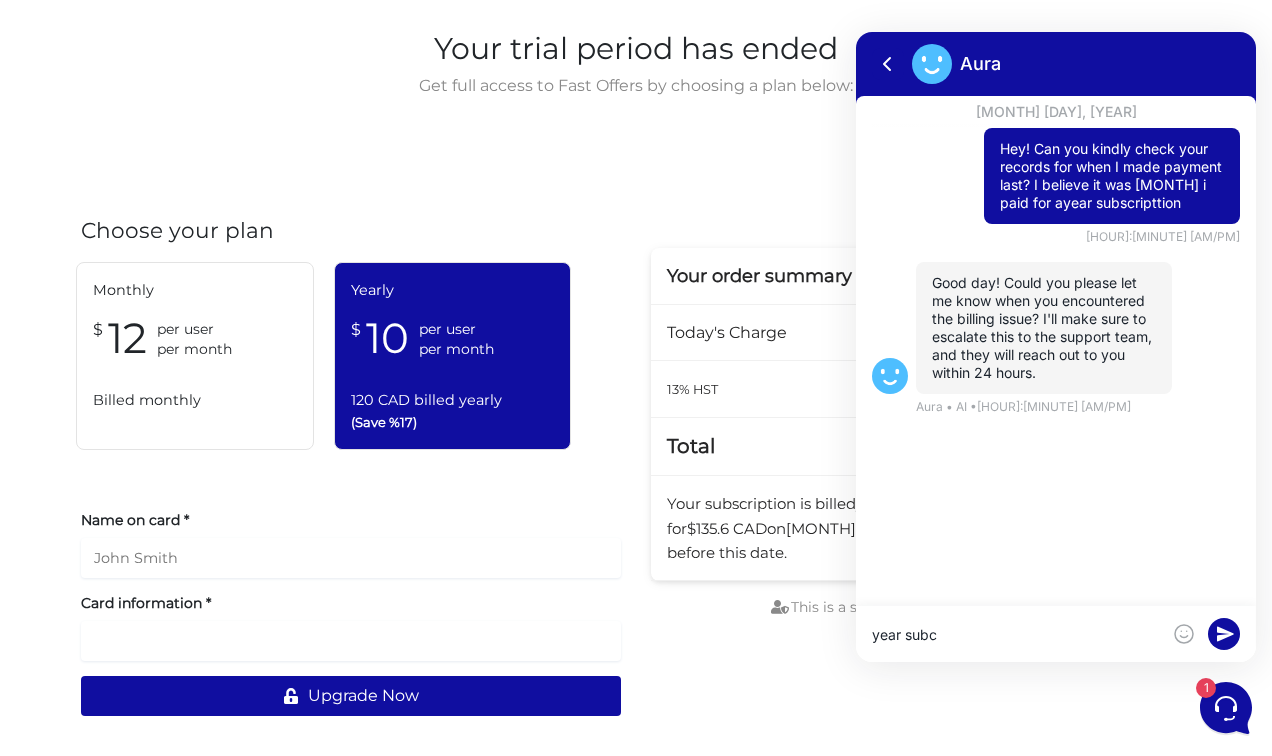 scroll, scrollTop: 0, scrollLeft: 0, axis: both 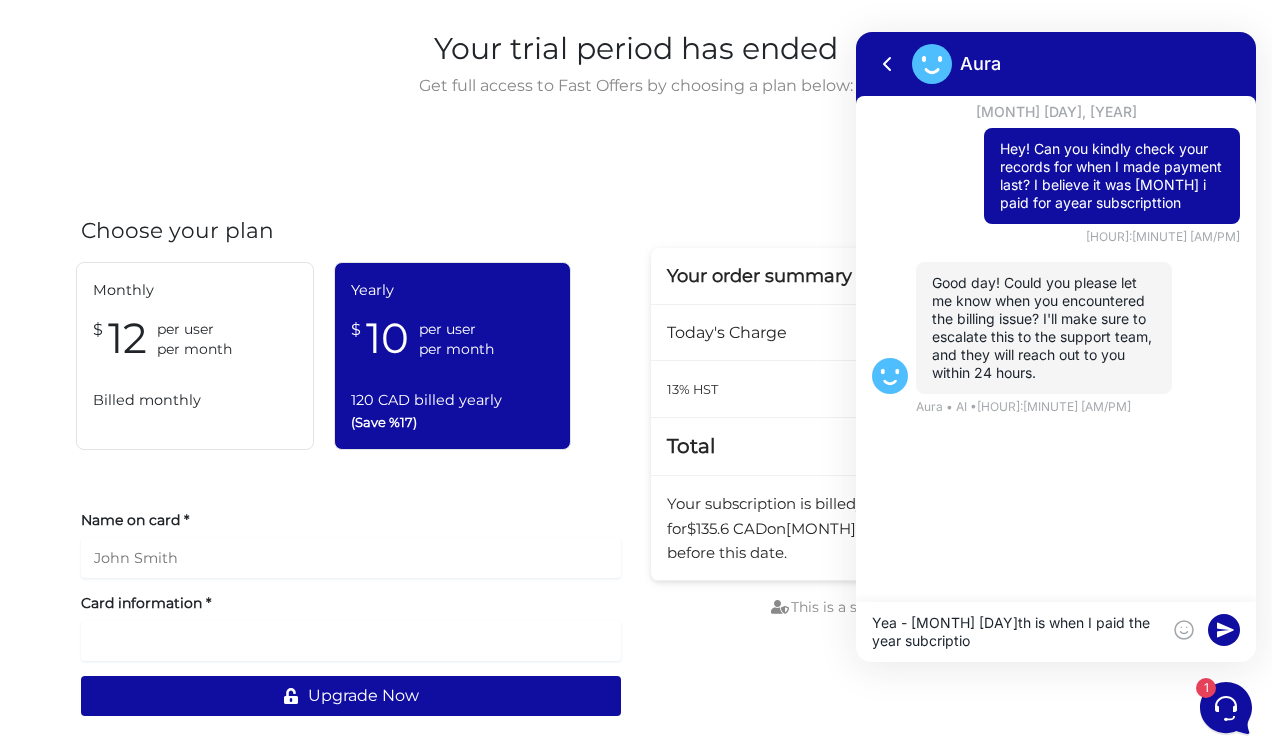 type on "Yea - [MONTH] [DAY]th is when I paid the year subcriptio" 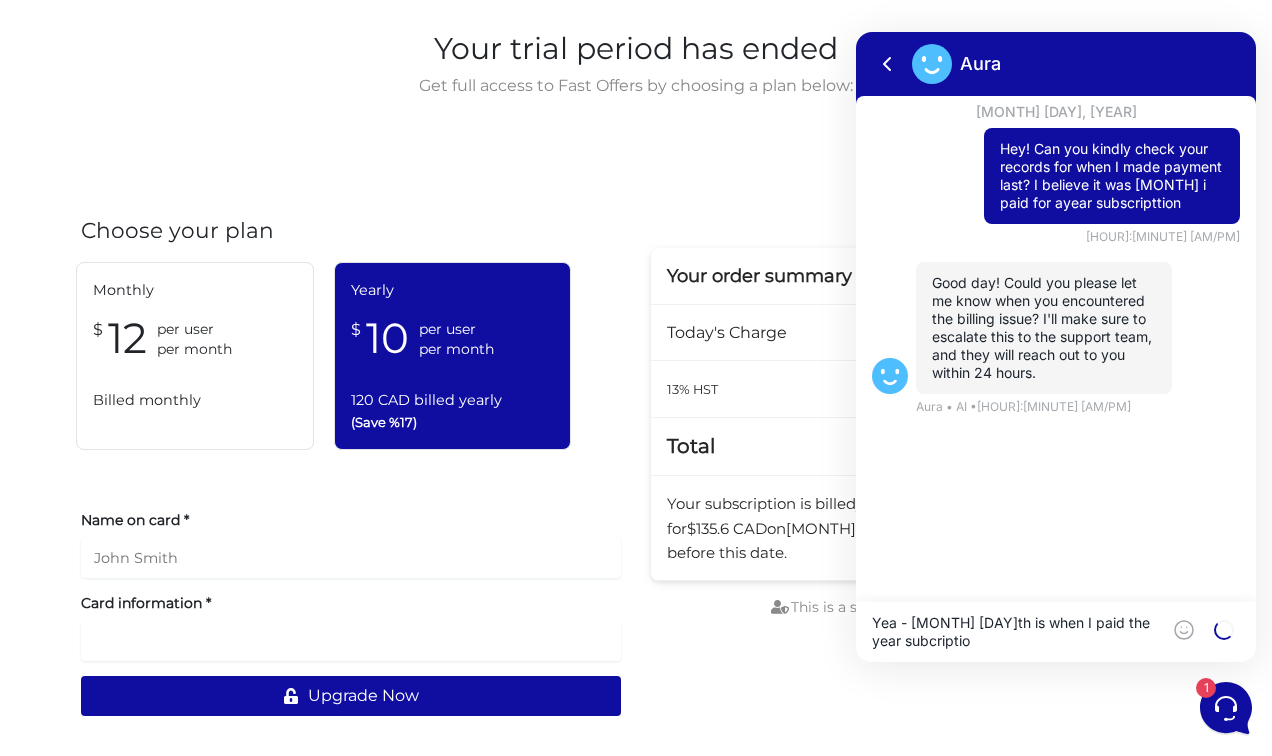 type 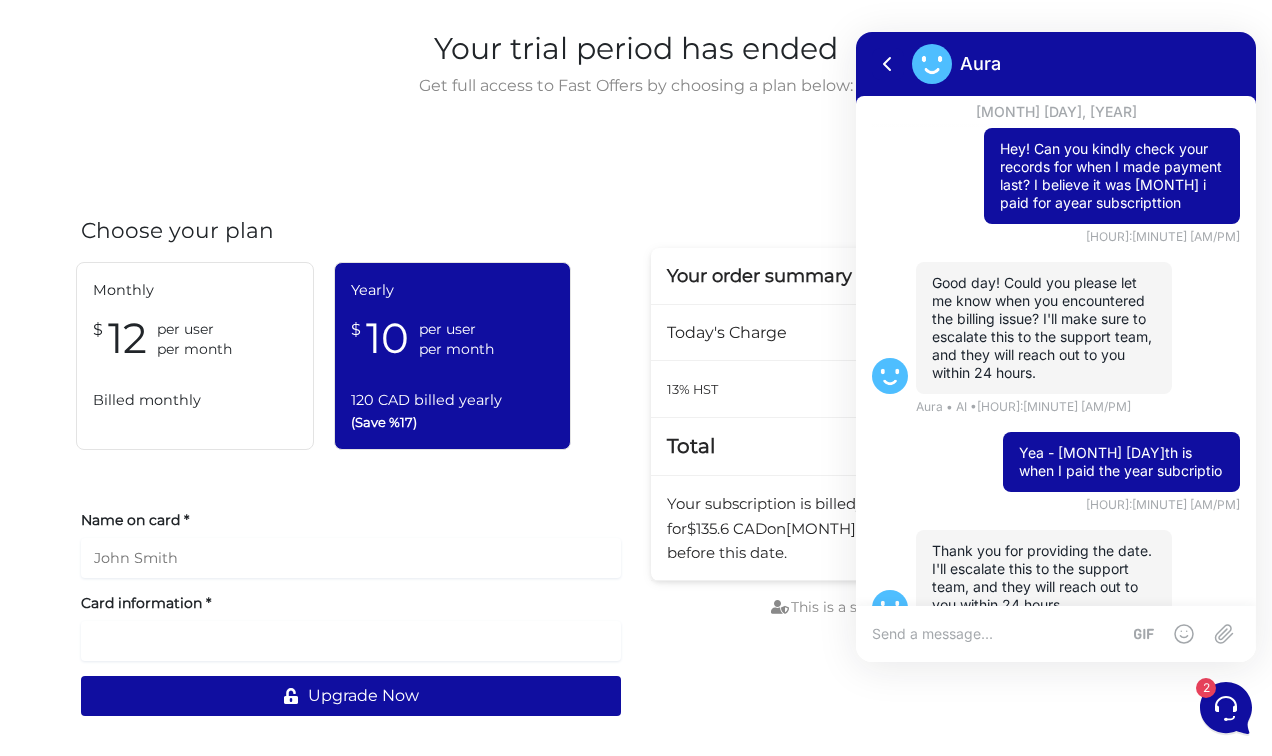scroll, scrollTop: 58, scrollLeft: 0, axis: vertical 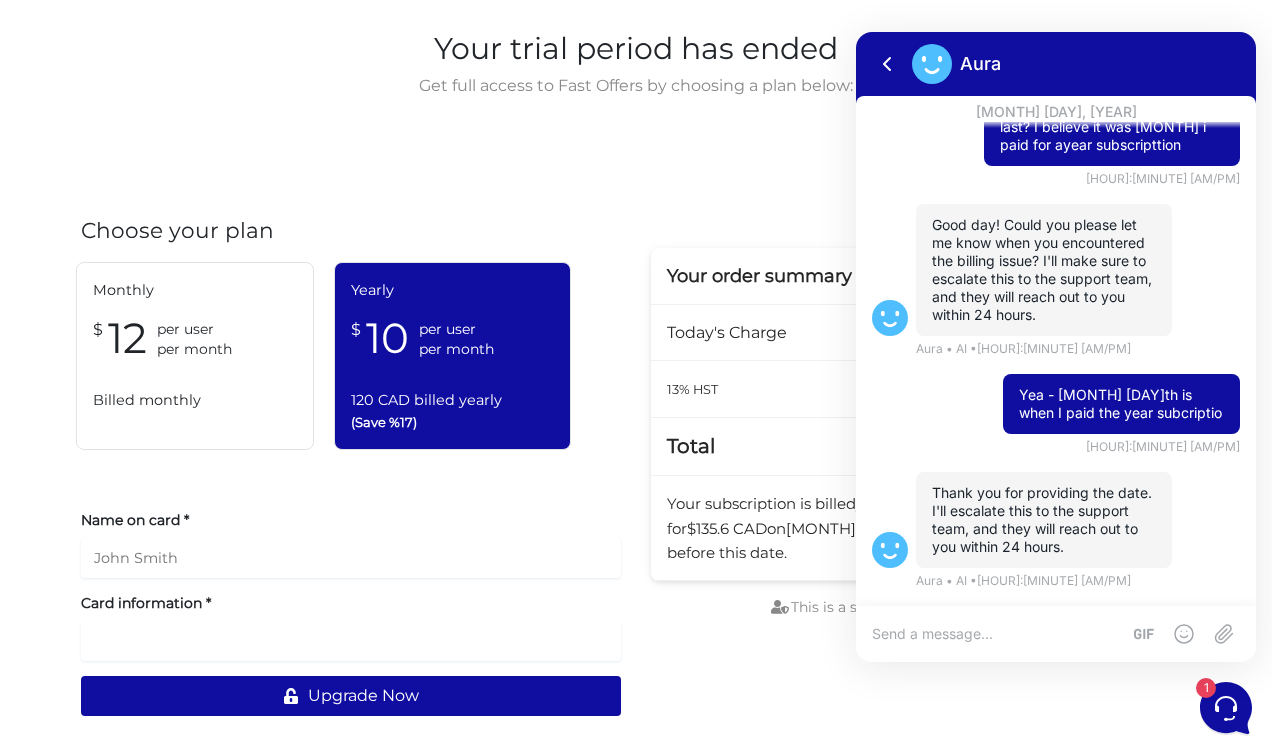 click at bounding box center (996, 634) 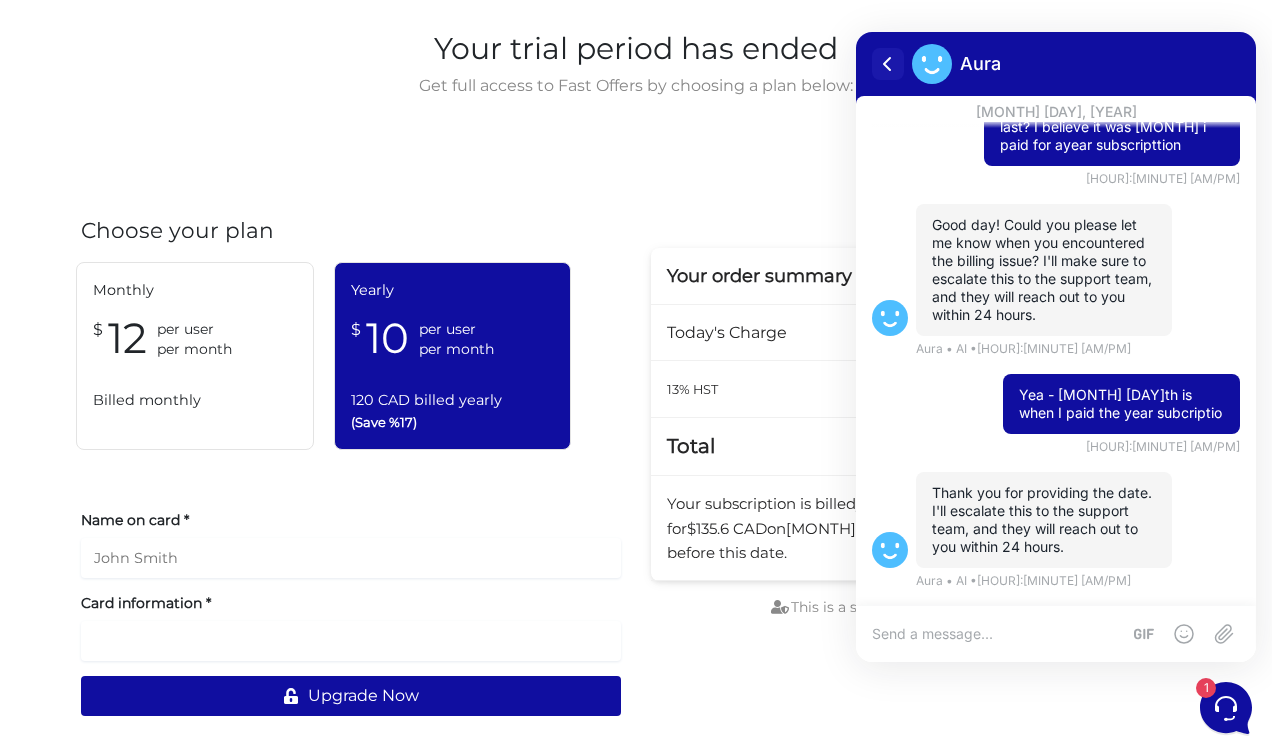 click 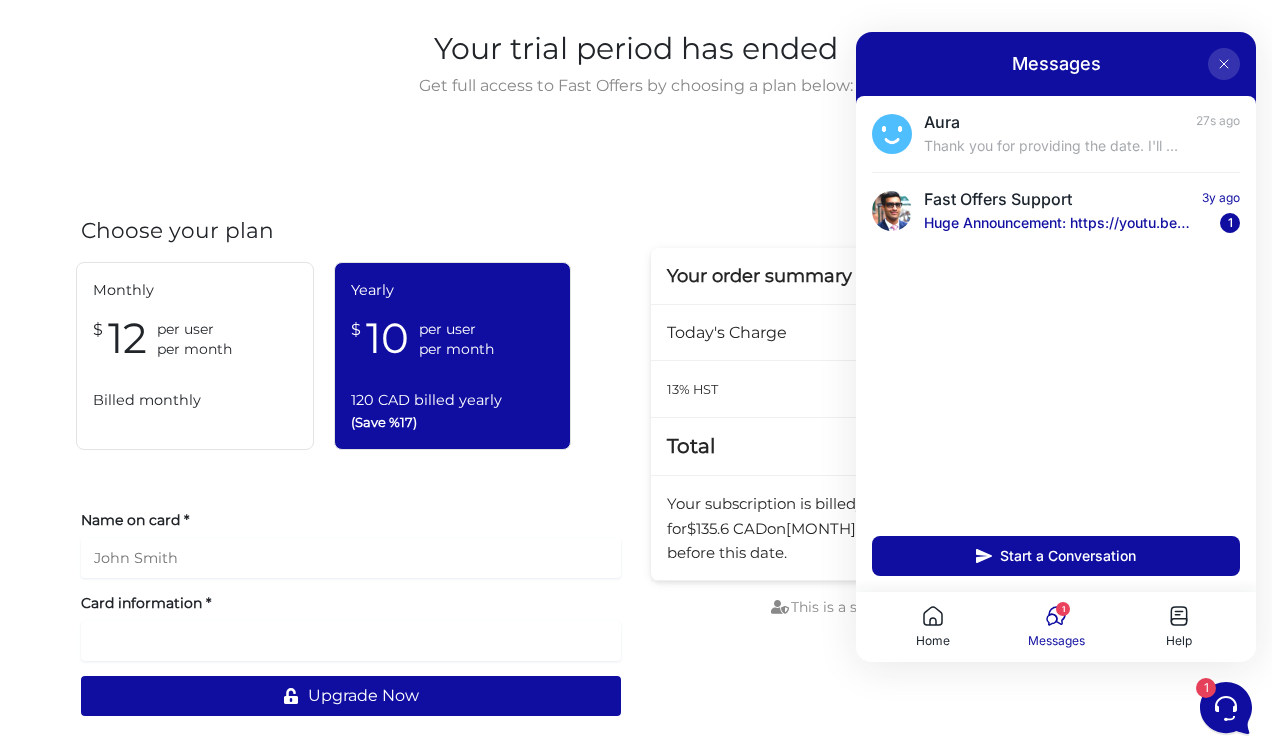 click on "Home" at bounding box center [933, 627] 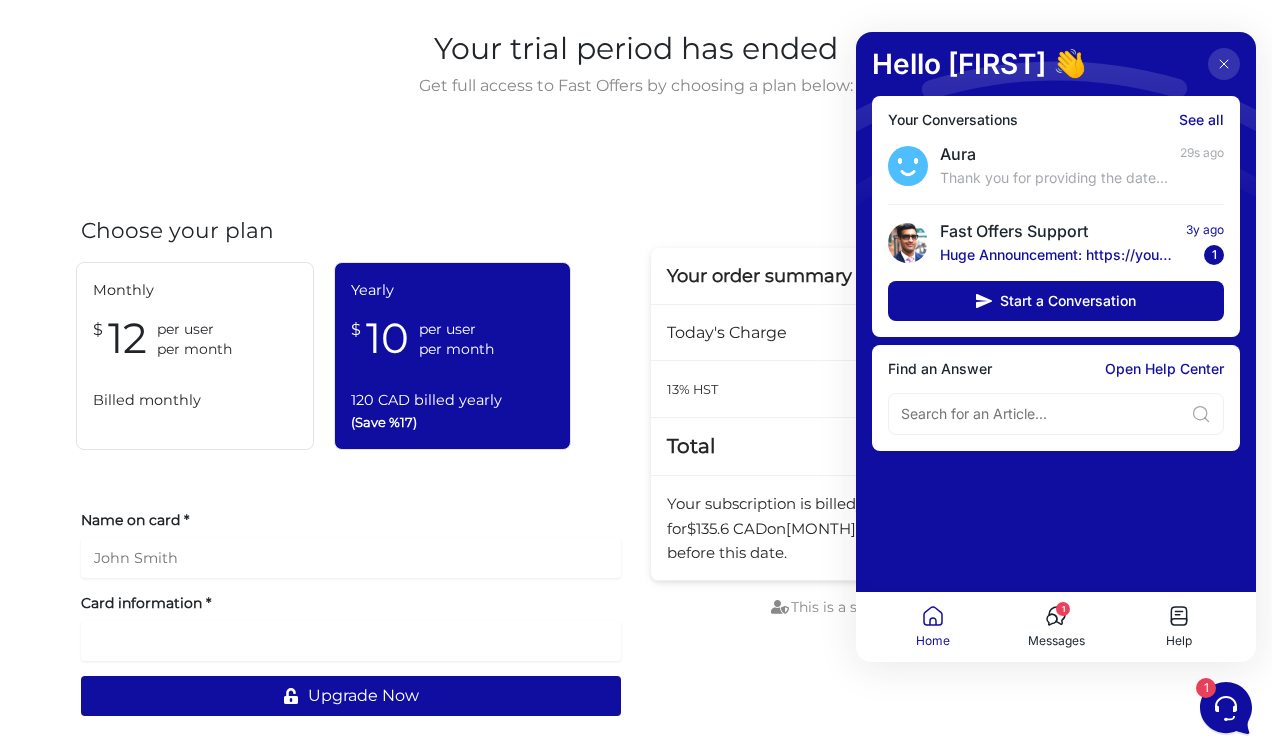 click on "Your trial period has ended
Get full access to Fast Offers by choosing a plan below:
Choose your plan
Monthly
$
12
per user
per month
Billed monthly
Yearly
$
10
per user
per month
(Save %17)" at bounding box center (636, 378) 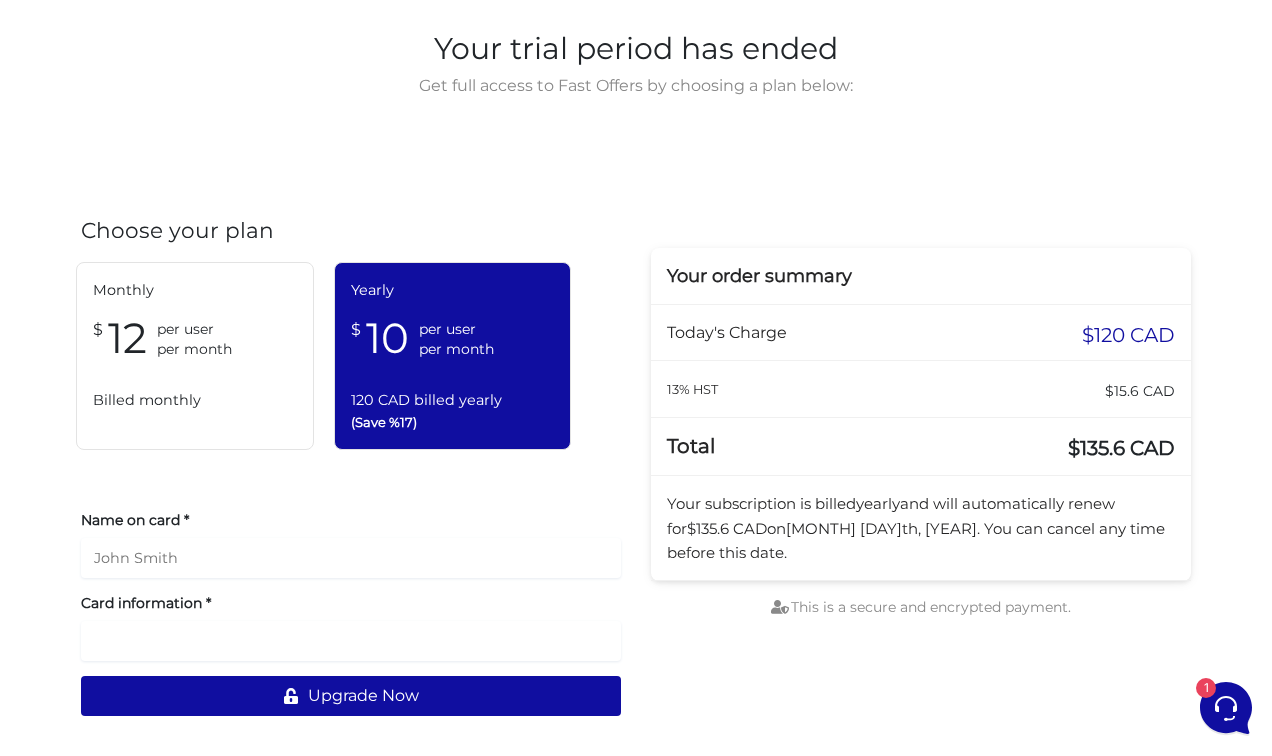 click on "Yearly
$
10
per user
per month
120 CAD billed yearly
(Save %17)" at bounding box center [453, 356] 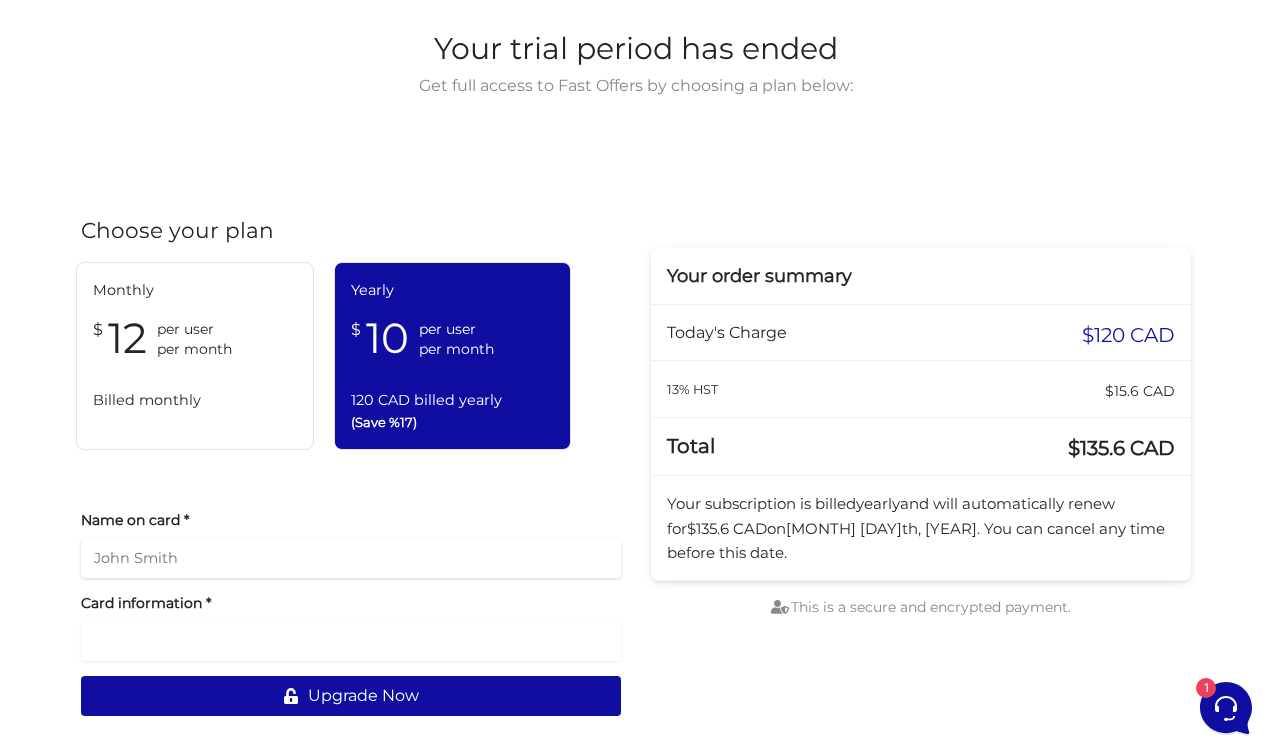 click at bounding box center (351, 558) 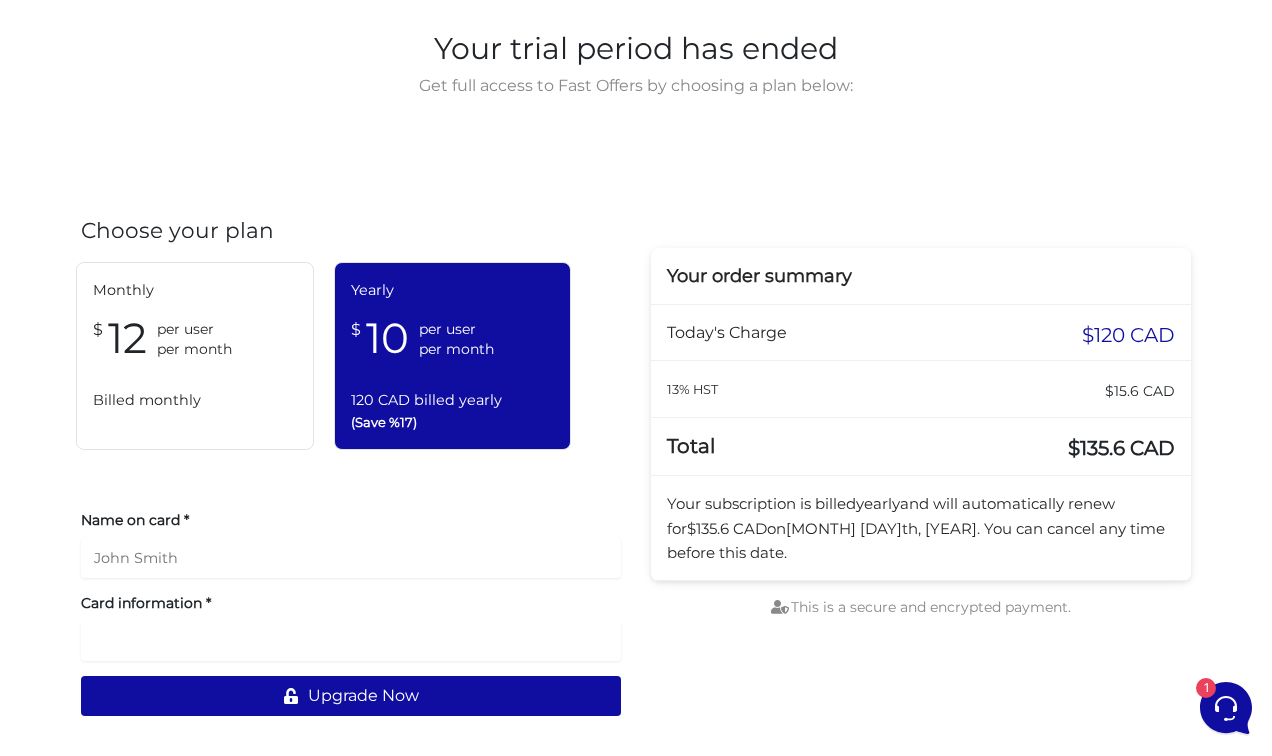 click on "12" at bounding box center [127, 338] 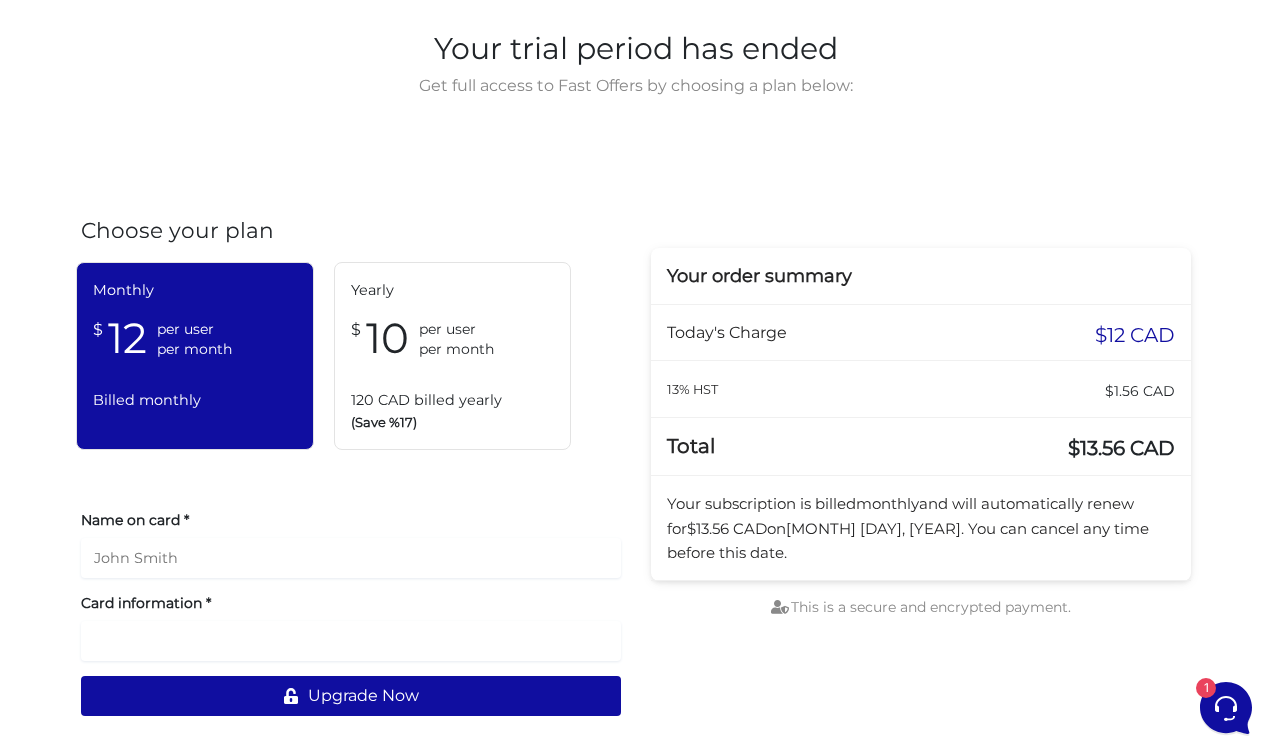 click on "Your trial period has ended
Get full access to Fast Offers by choosing a plan below:
Choose your plan
Monthly
$
12
per user
per month
Billed monthly
Yearly
$
10
per user
per month
(Save %17)" at bounding box center [636, 378] 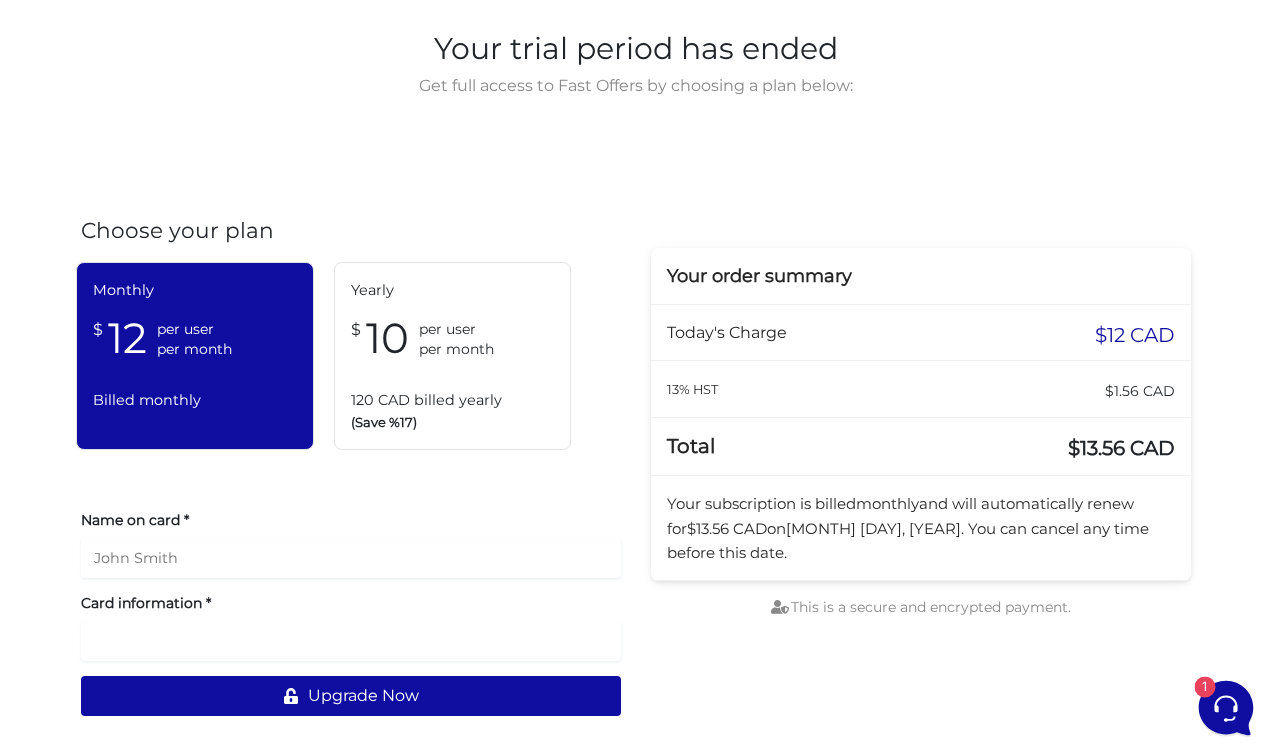 click 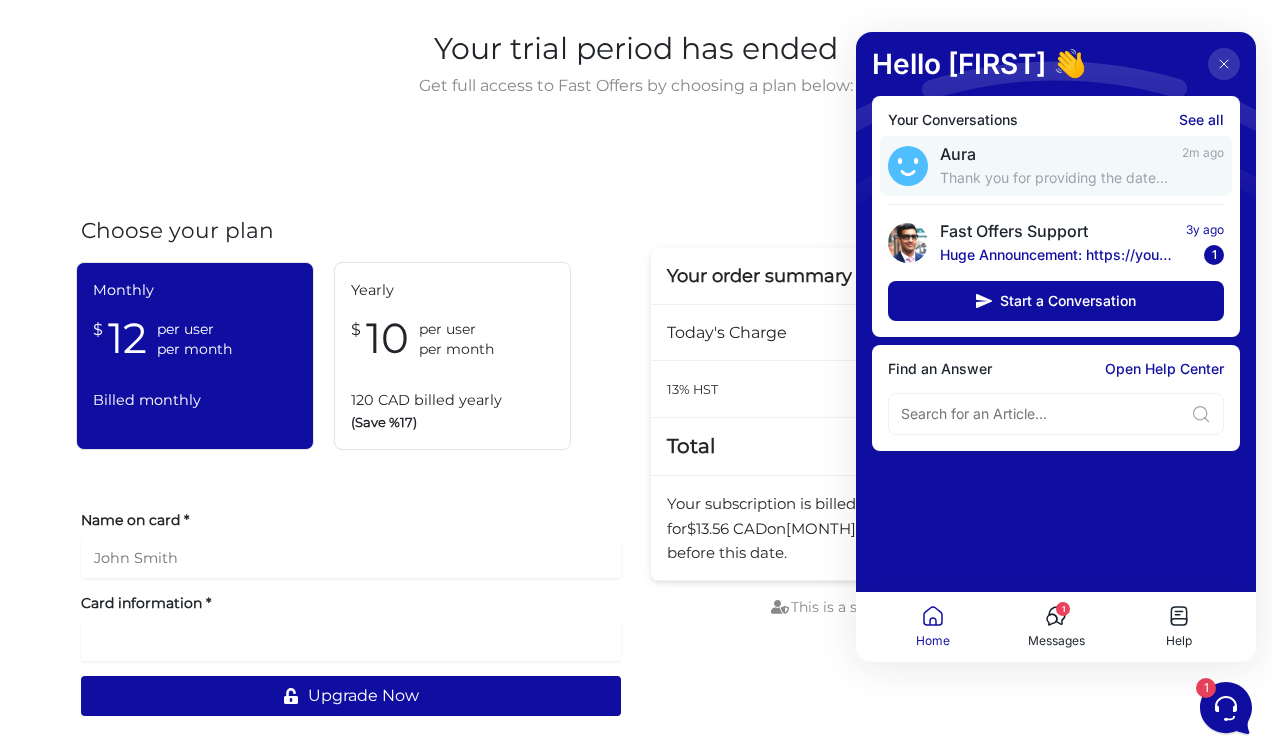 click on "Thank you for providing the date. I'll escalate this to the support team, and they will reach out to you within 24 hours." at bounding box center [1055, 178] 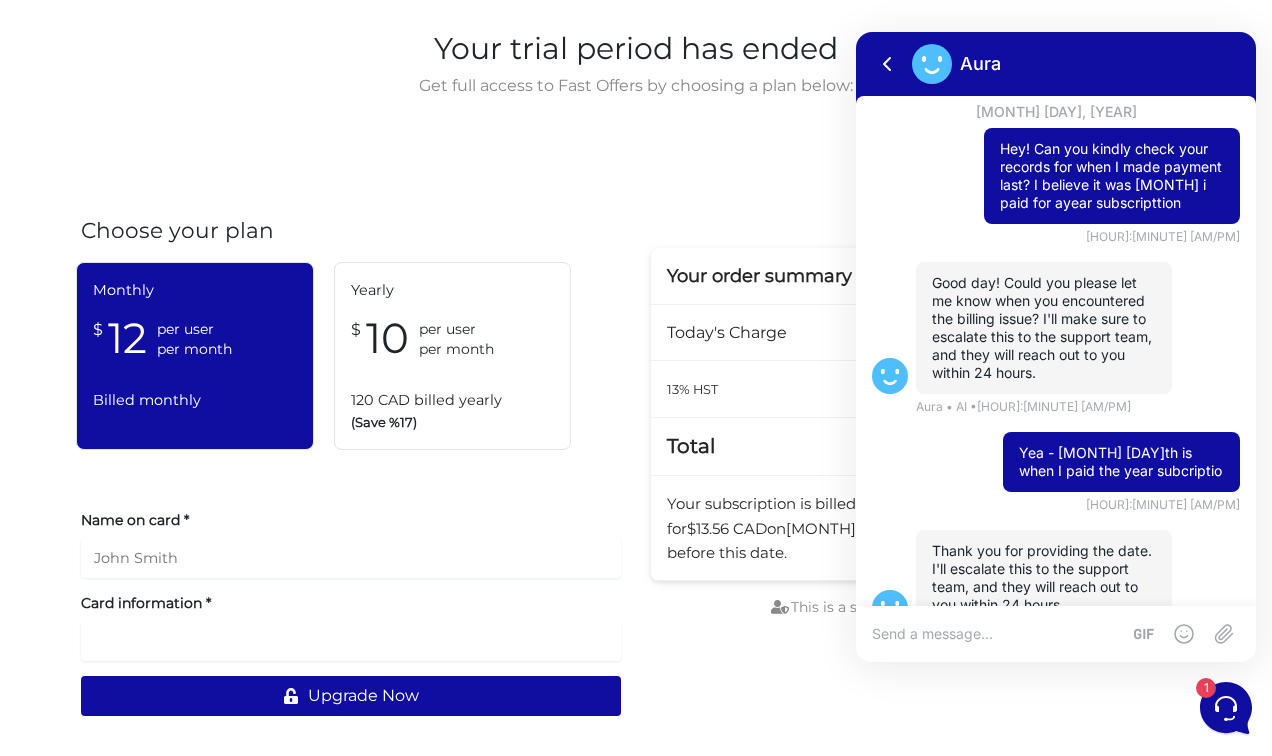 scroll, scrollTop: 58, scrollLeft: 0, axis: vertical 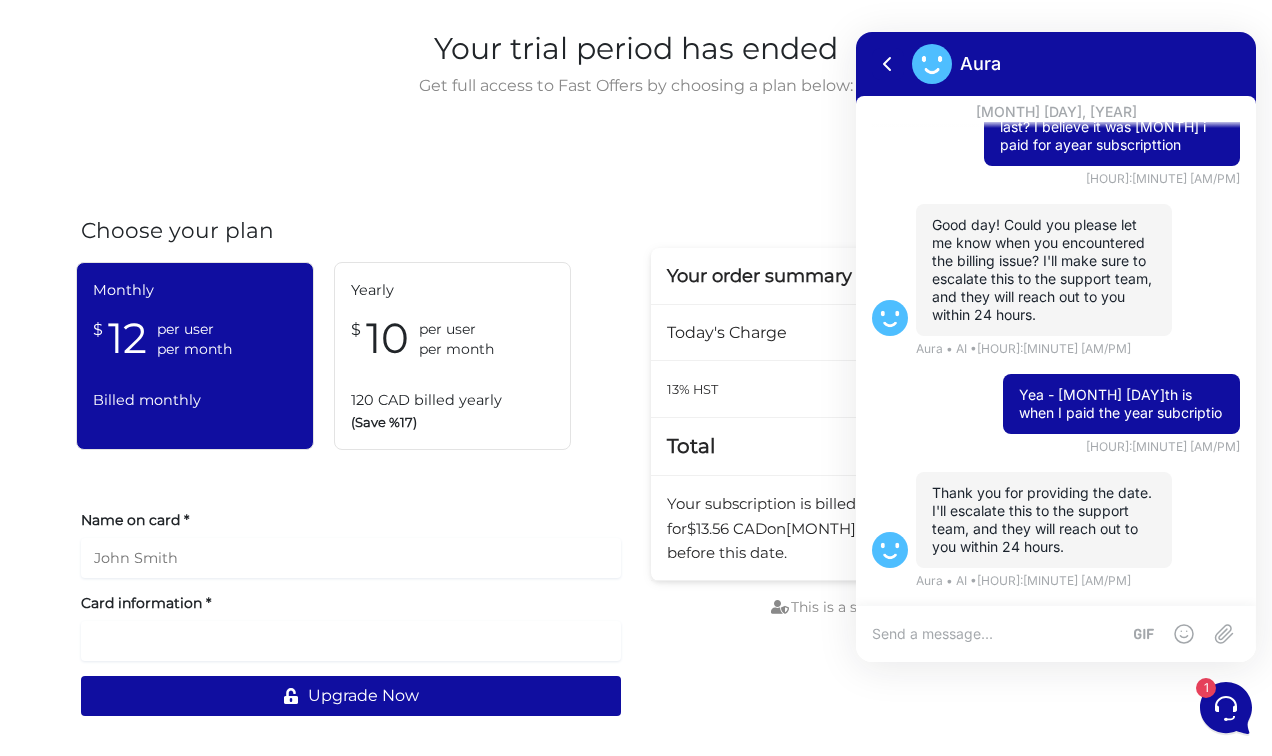click at bounding box center [1056, 634] 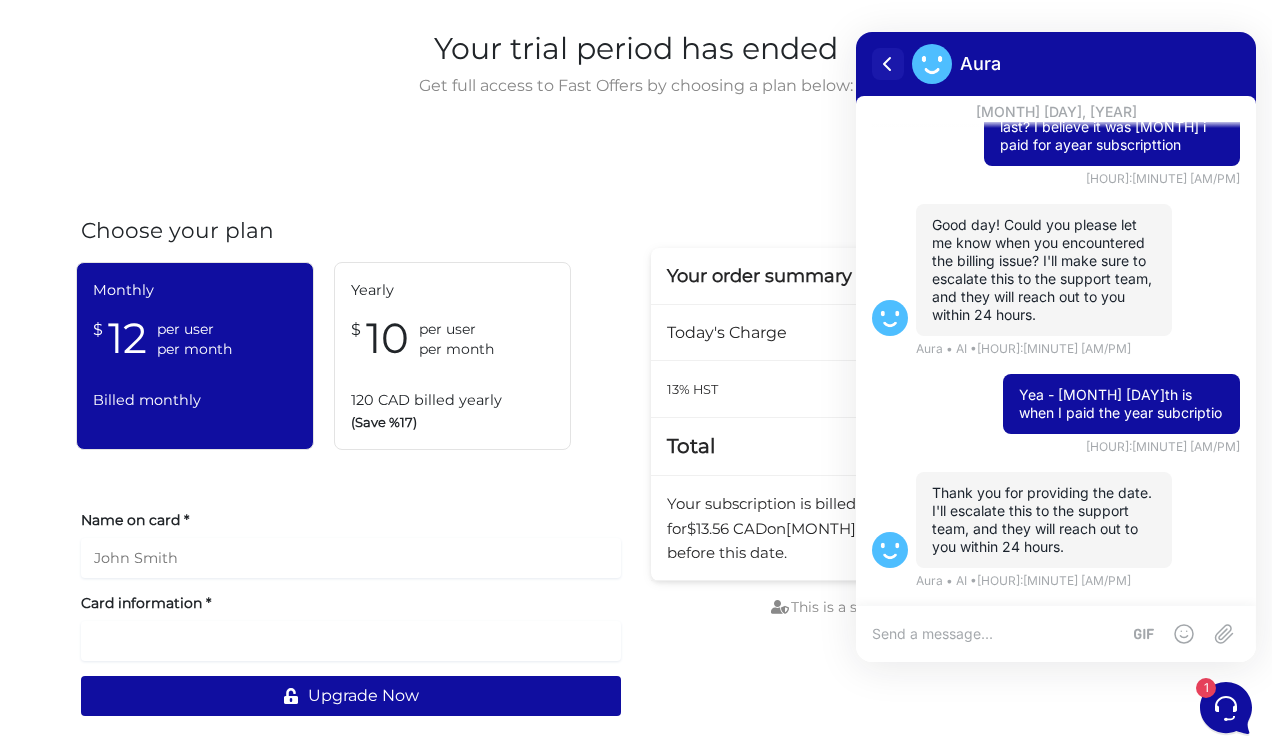 click 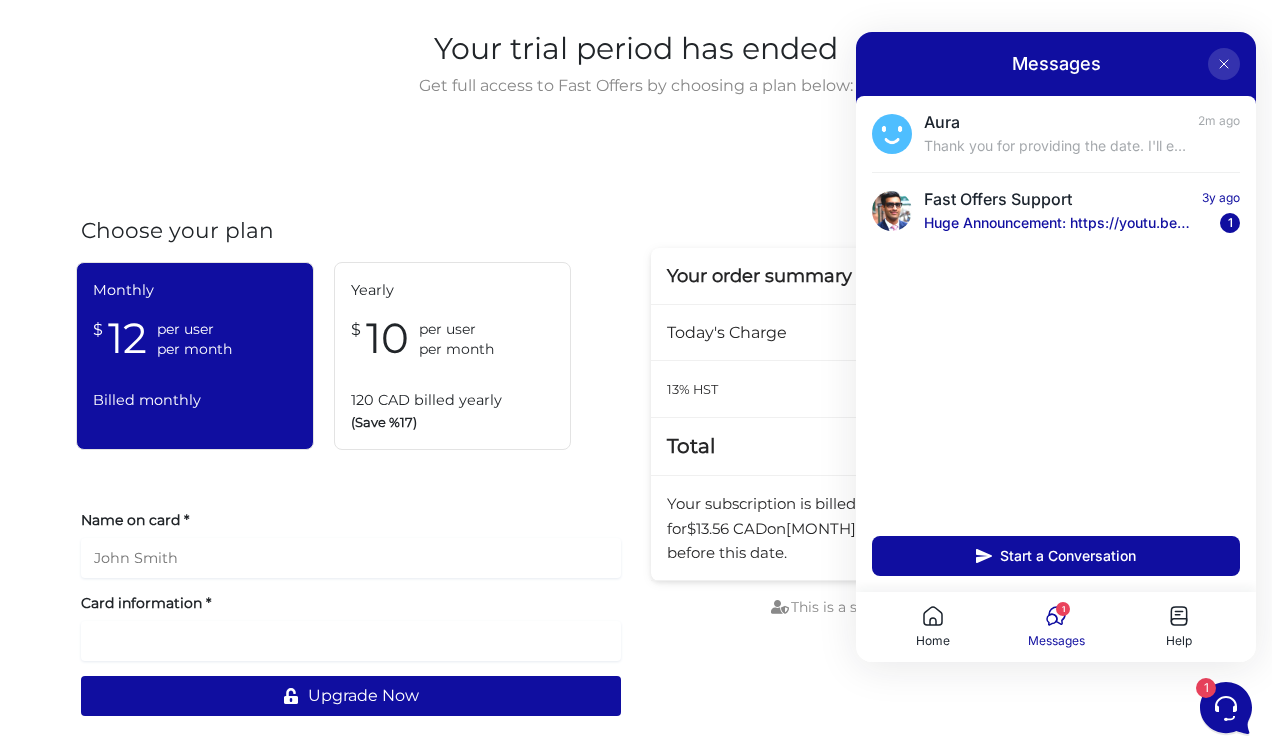 click 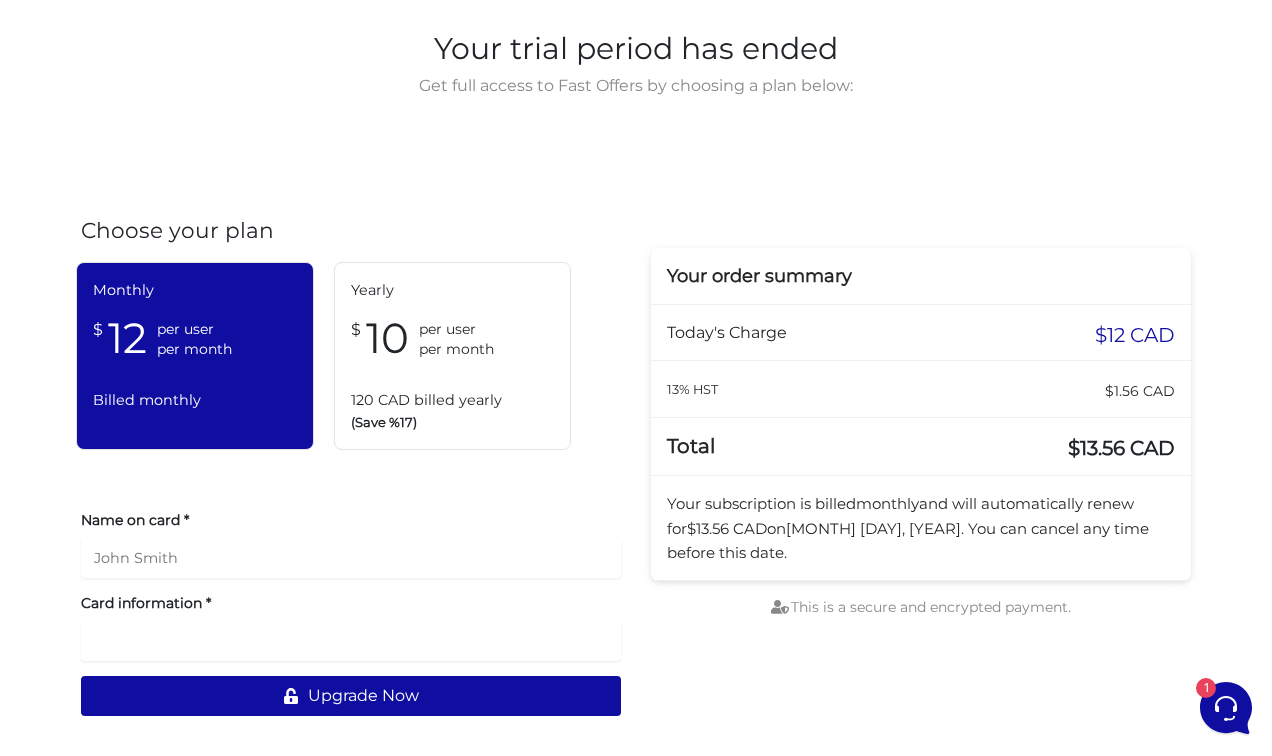 click on "Your trial period has ended
Get full access to Fast Offers by choosing a plan below:
Choose your plan
Monthly
$
12
per user
per month
Billed monthly
Yearly
$
10
per user
per month
(Save %17)" at bounding box center (636, 378) 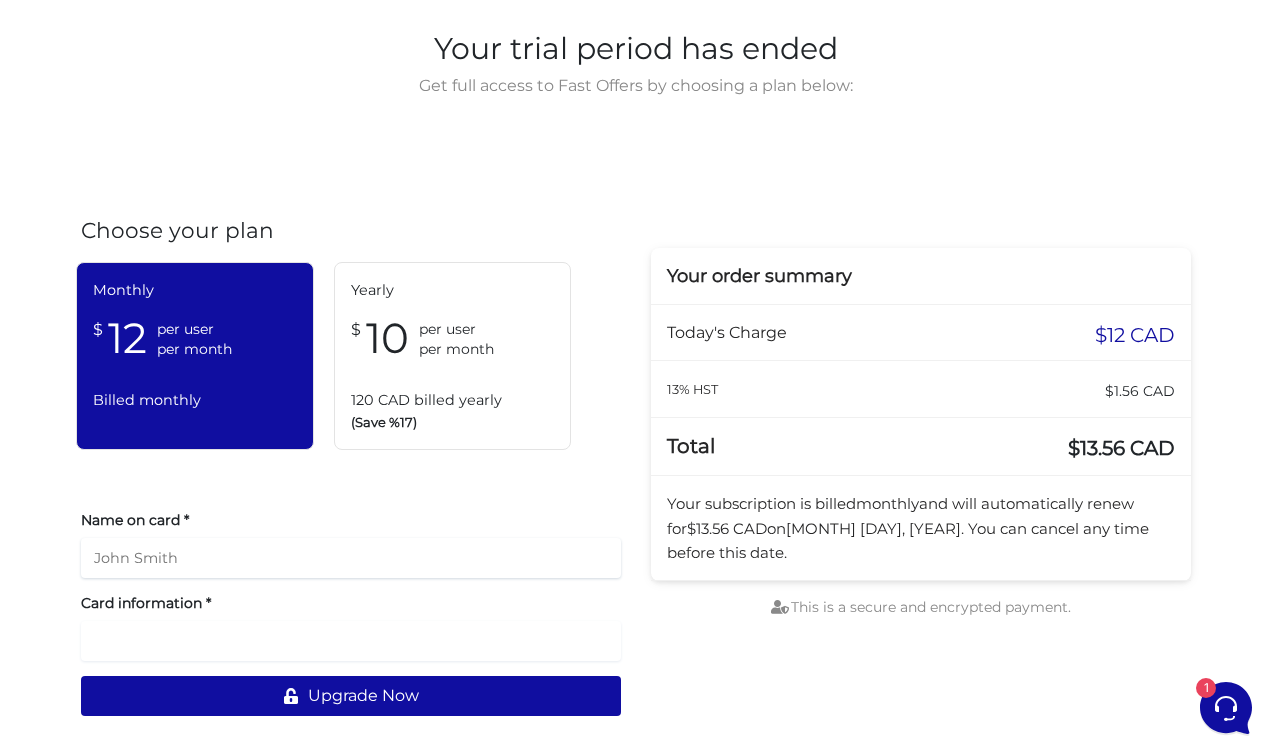 click at bounding box center [351, 558] 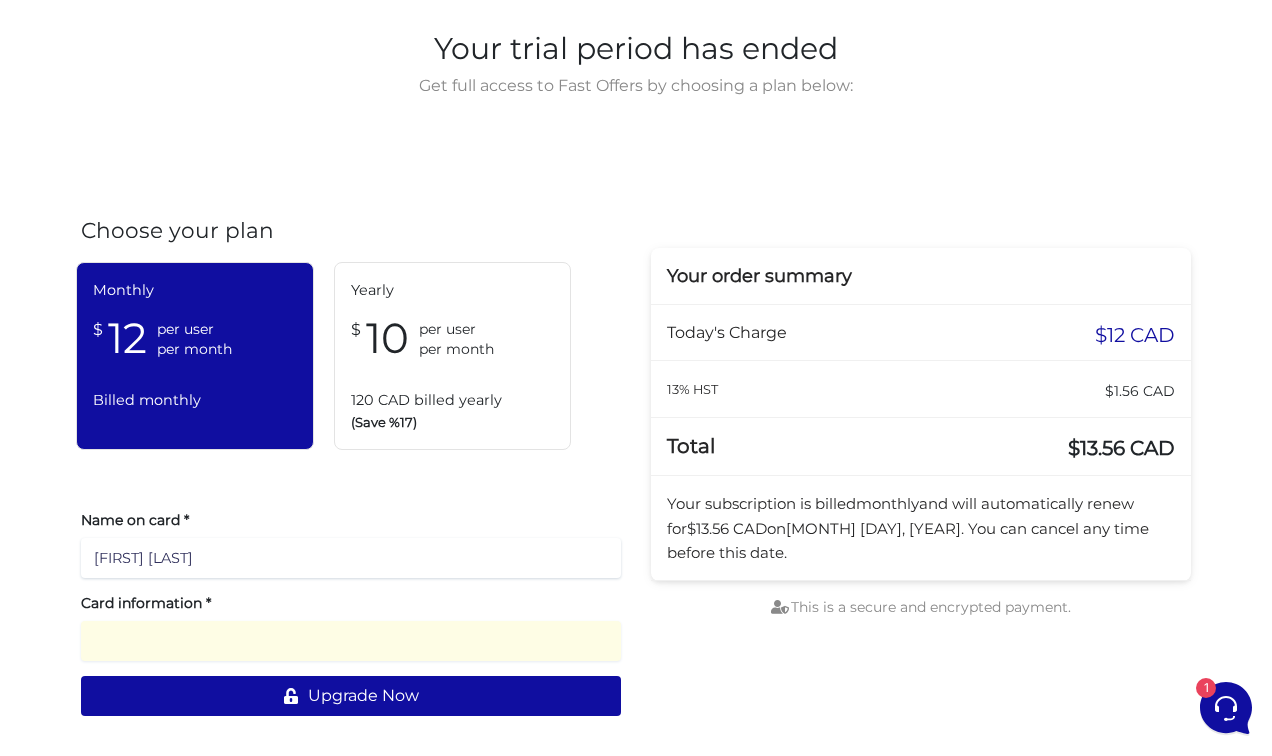 click on "[FIRST] [LAST]" at bounding box center (351, 558) 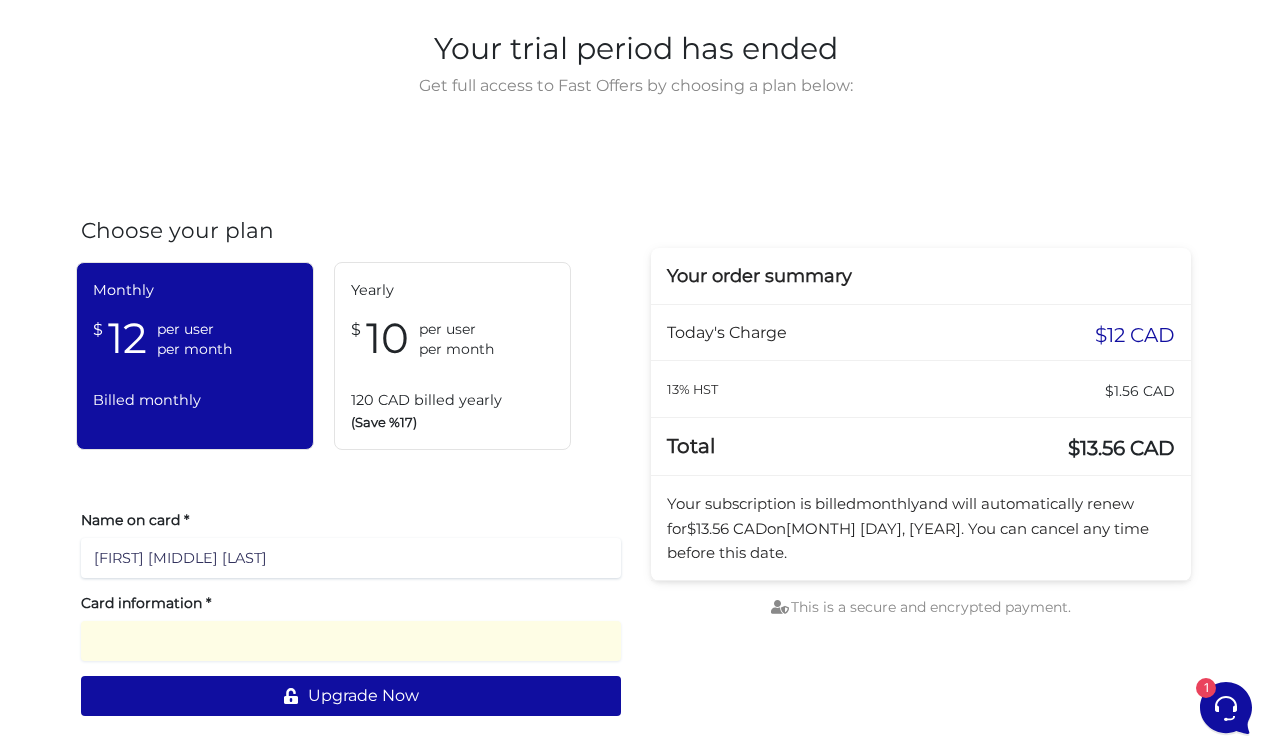type on "[FIRST] [MIDDLE] [LAST]" 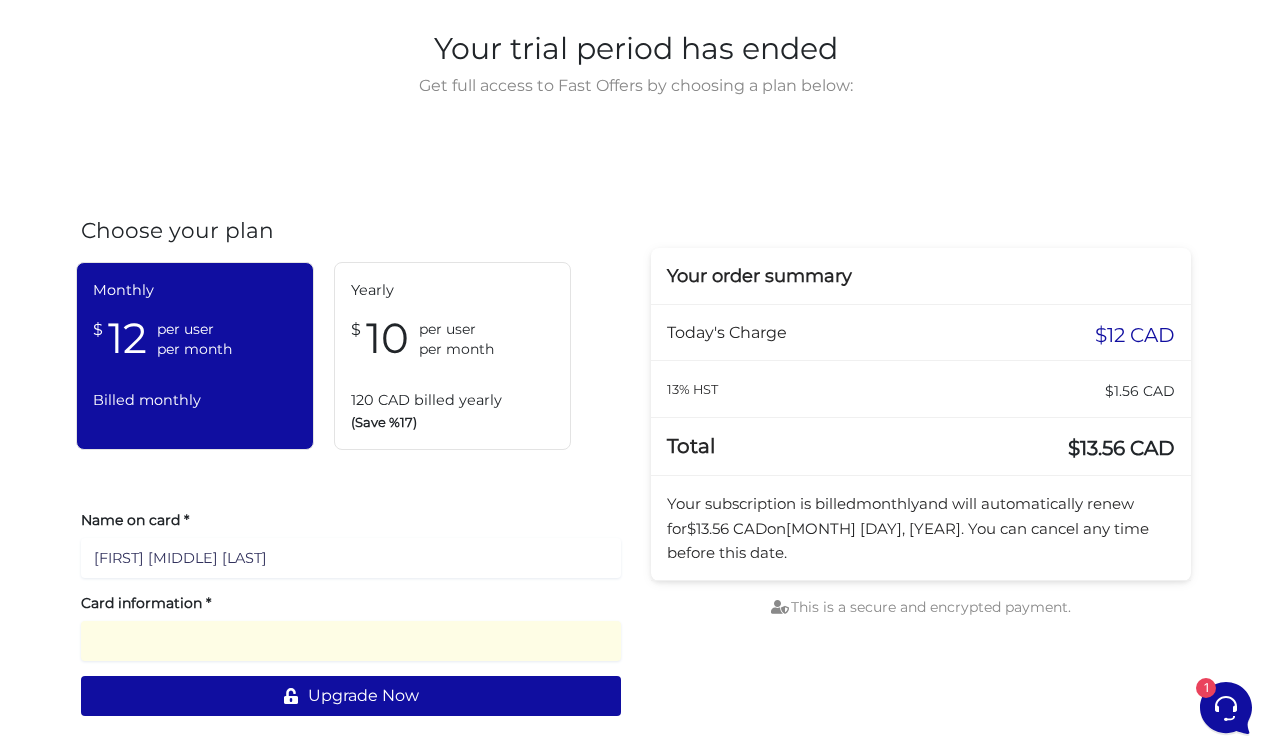 click on "Name on card *
[FIRST] [MIDDLE] [LAST]
Card information *
Upgrade Now" at bounding box center (351, 613) 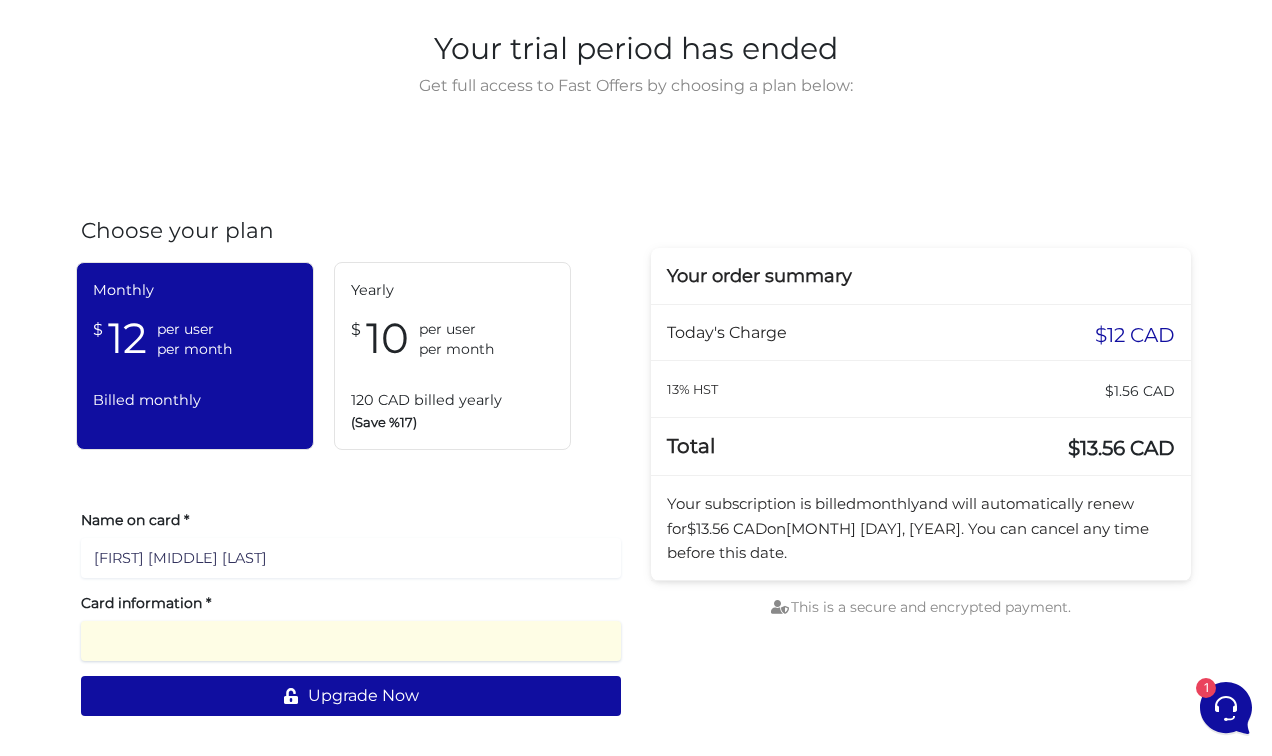 click on "Name on card *" at bounding box center [351, 520] 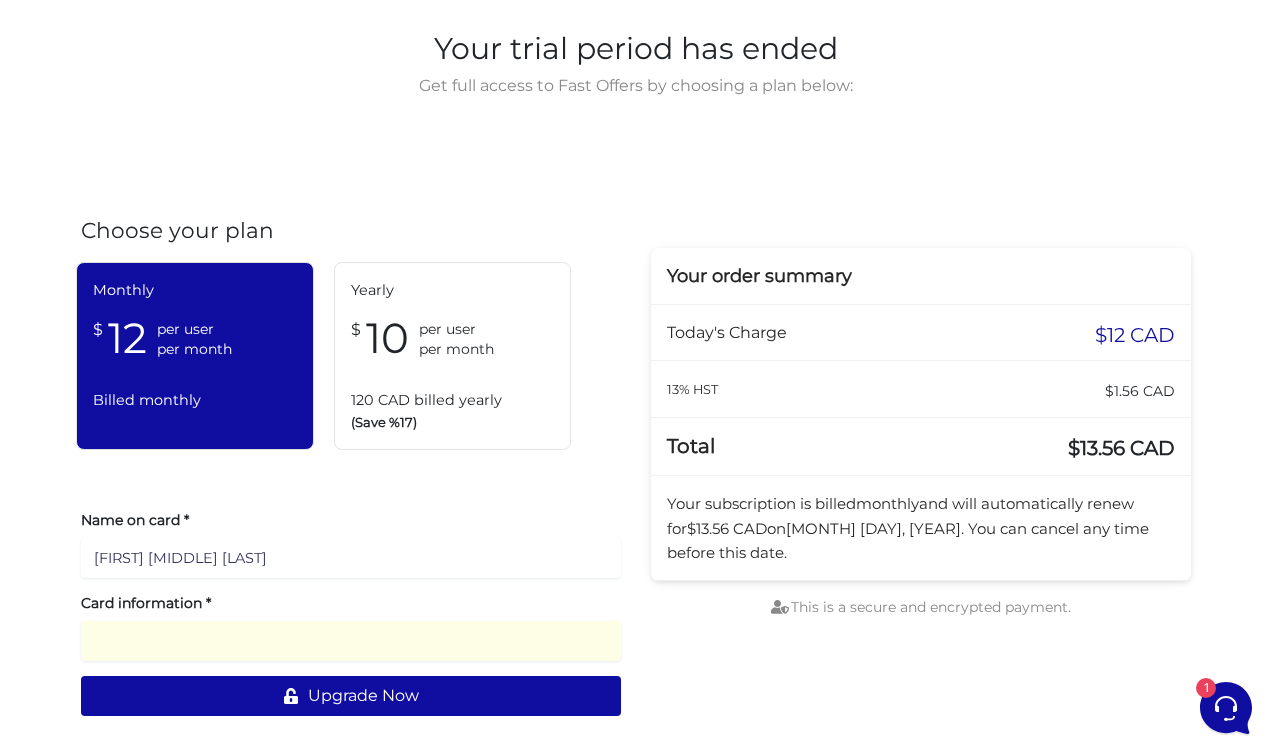 click on "$
12
per user
per month" at bounding box center (195, 338) 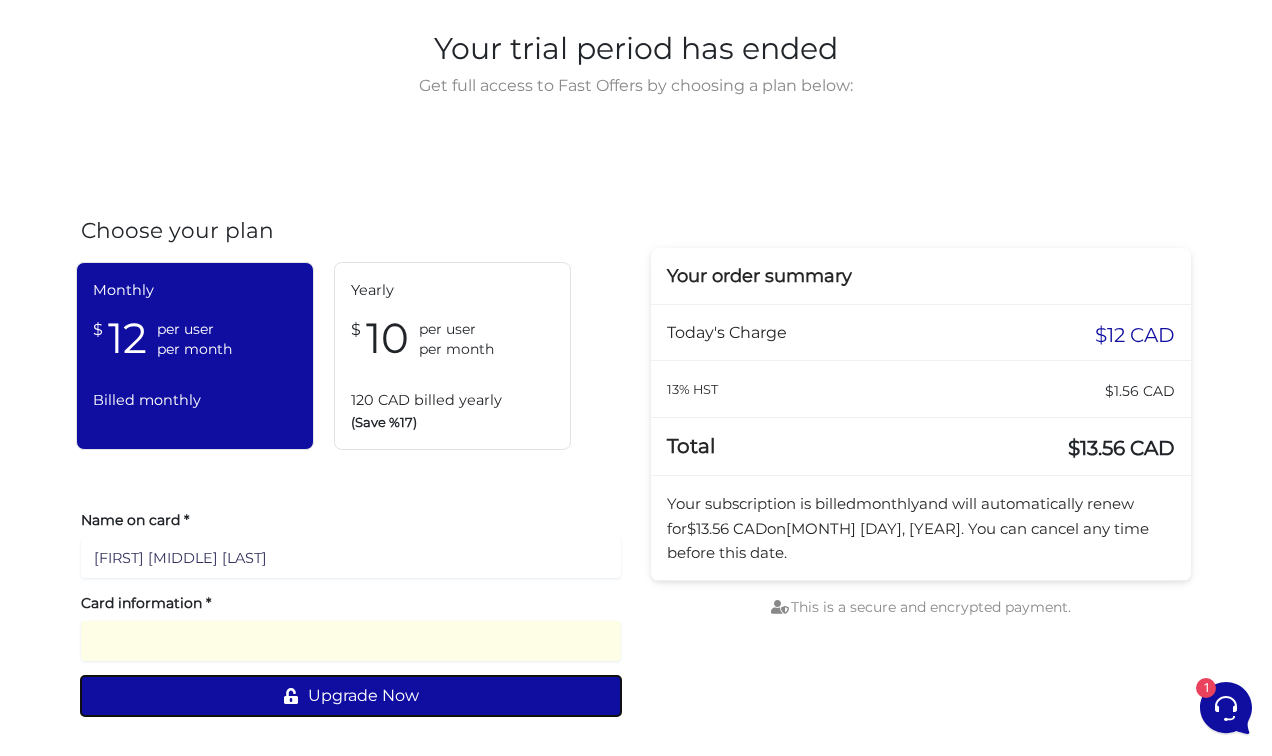 click on "Upgrade Now" at bounding box center [351, 696] 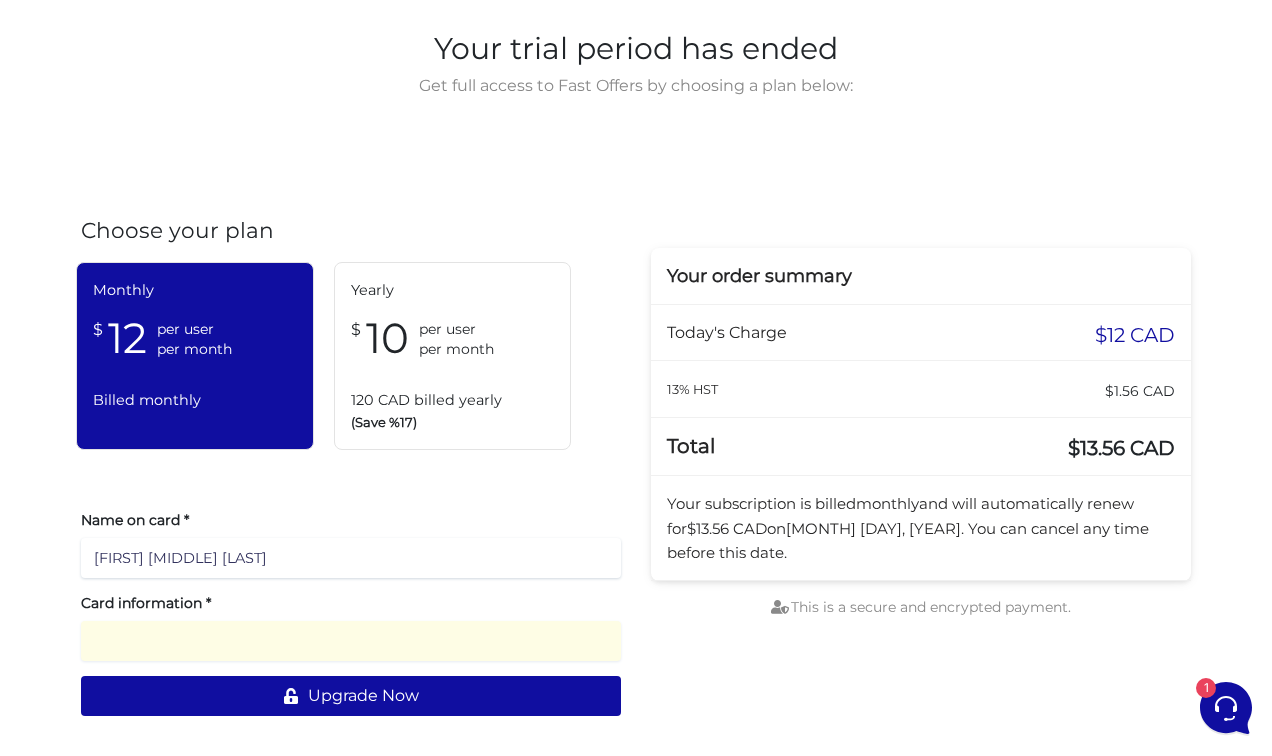 click on "[FIRST] [MIDDLE] [LAST]" at bounding box center [351, 558] 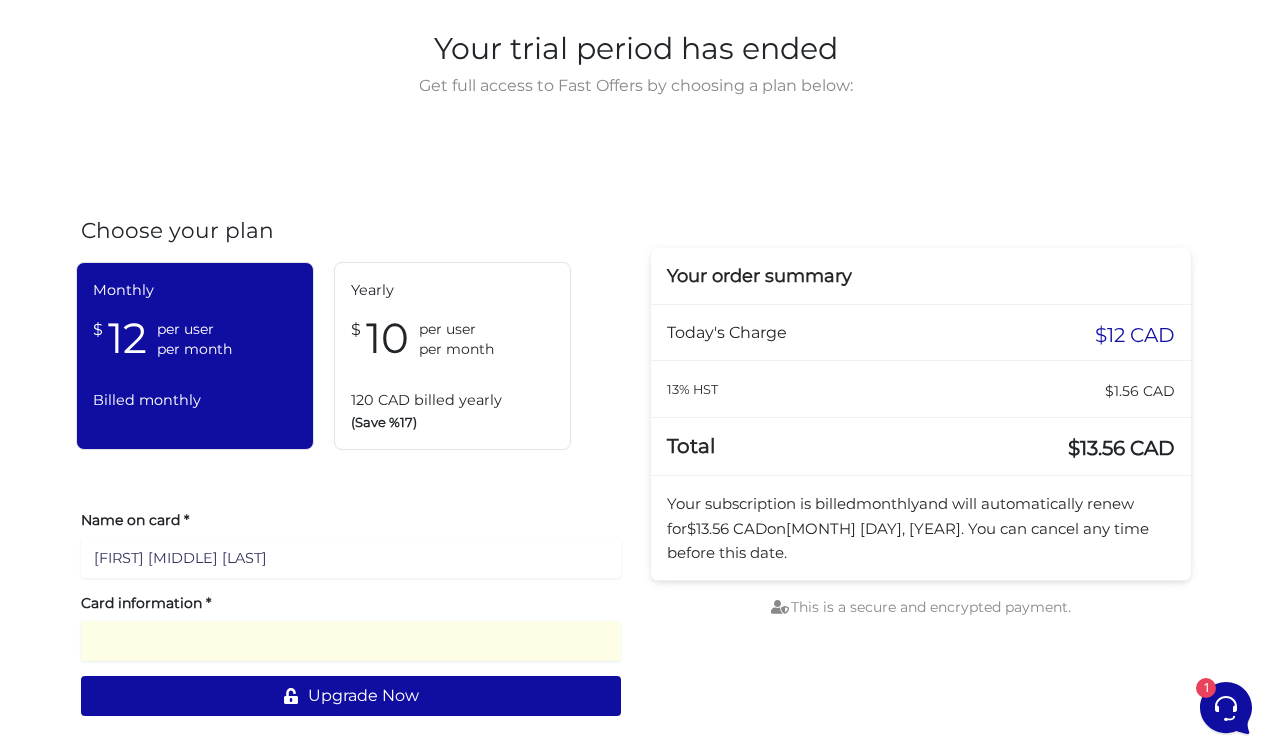 click on "Card information *" at bounding box center [351, 603] 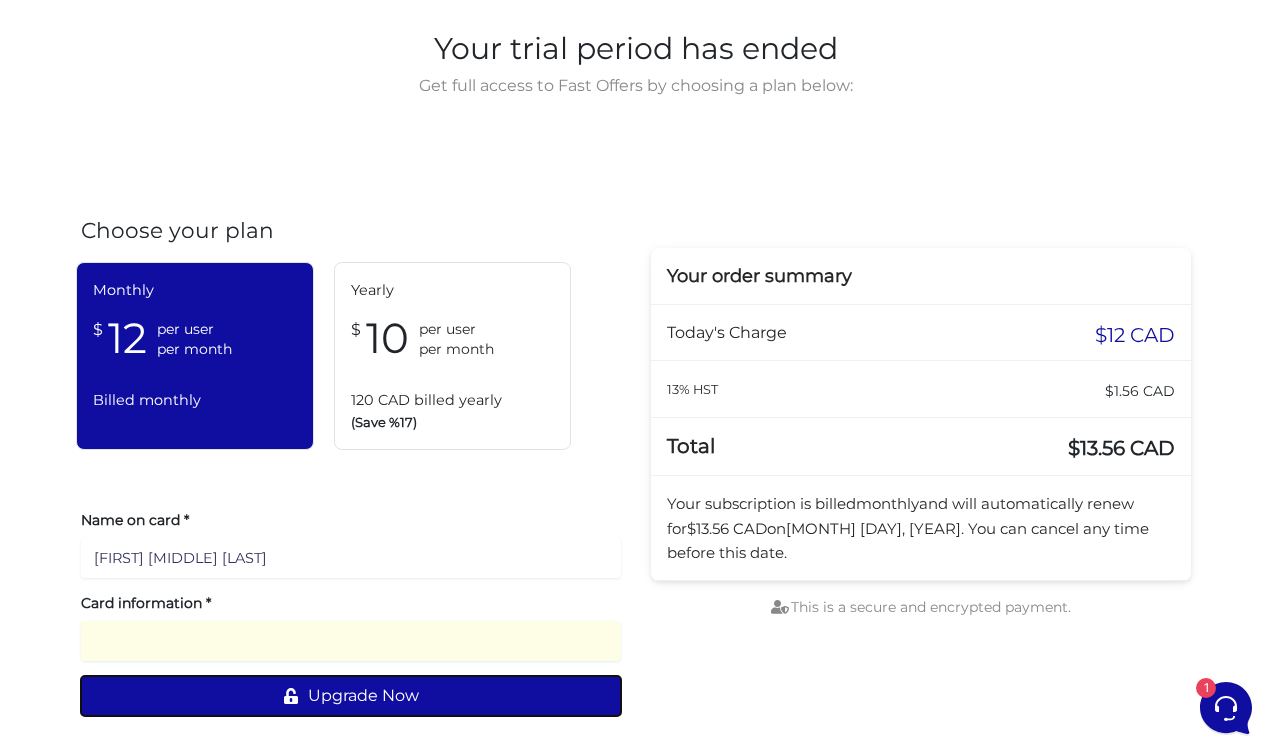 click on "Upgrade Now" at bounding box center [351, 696] 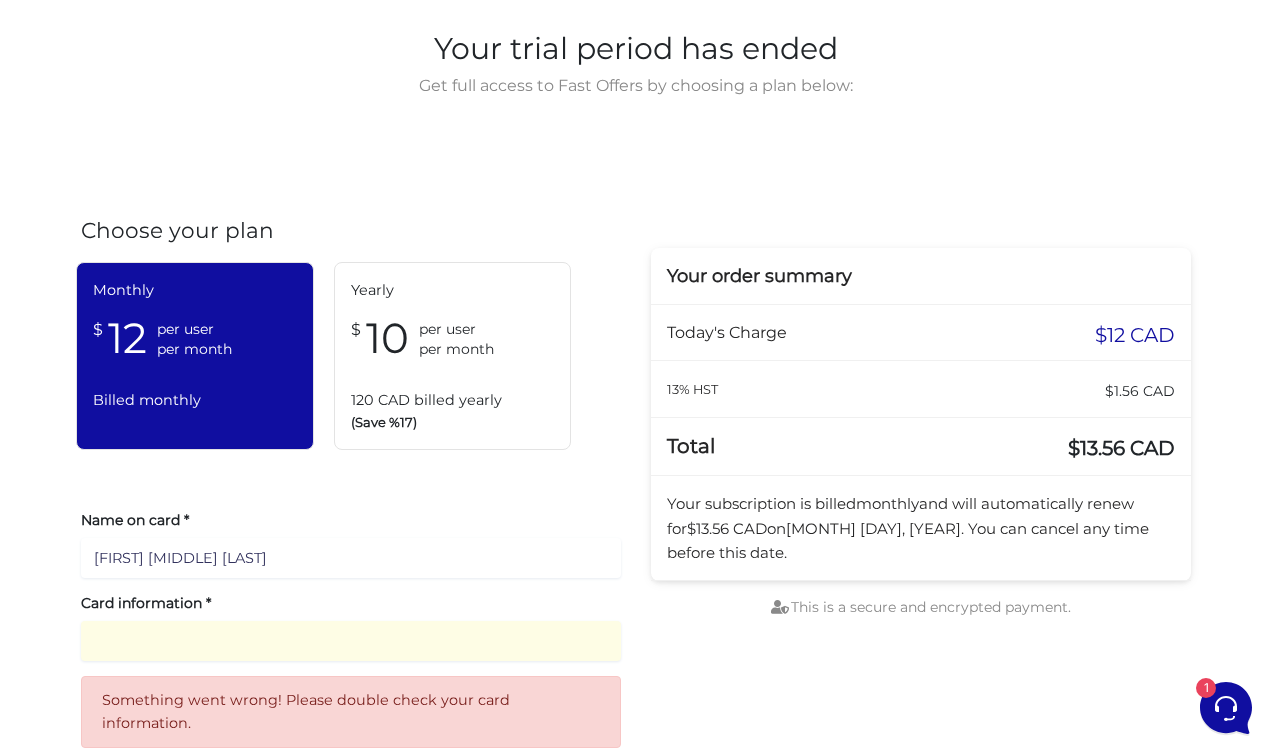 scroll, scrollTop: 216, scrollLeft: 0, axis: vertical 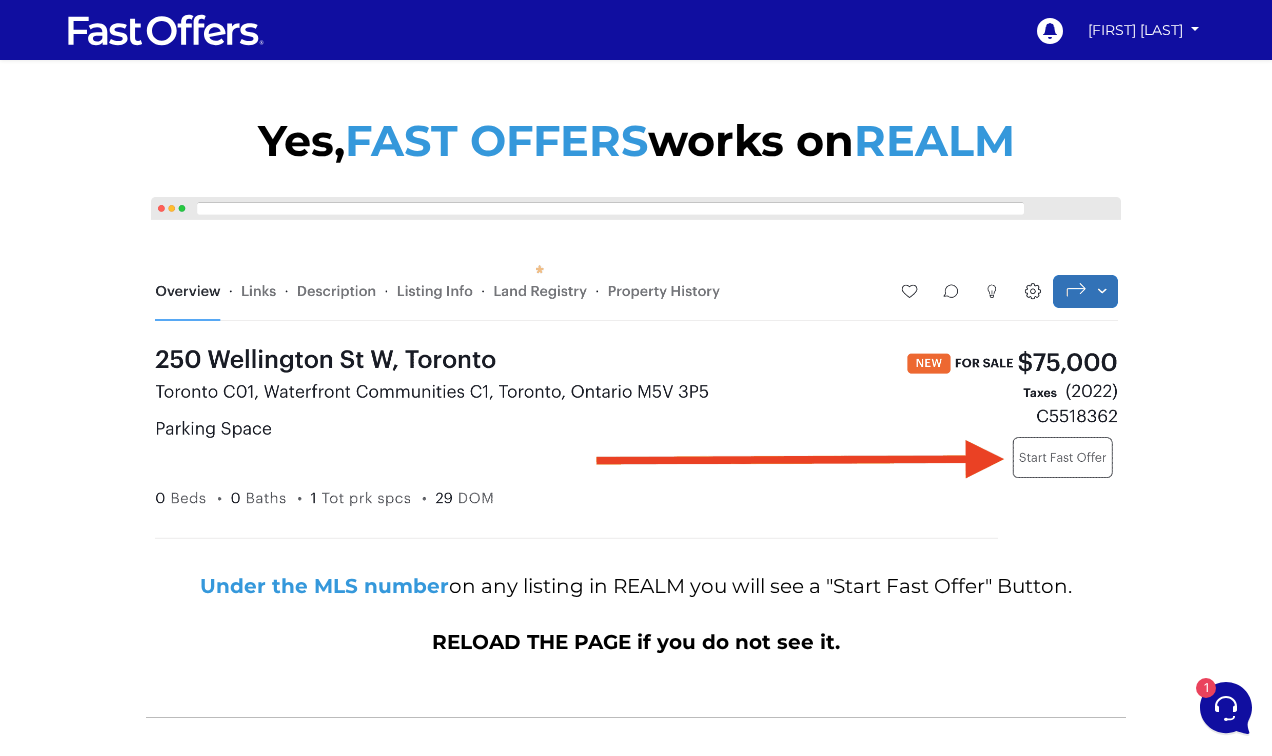 click at bounding box center [636, 372] 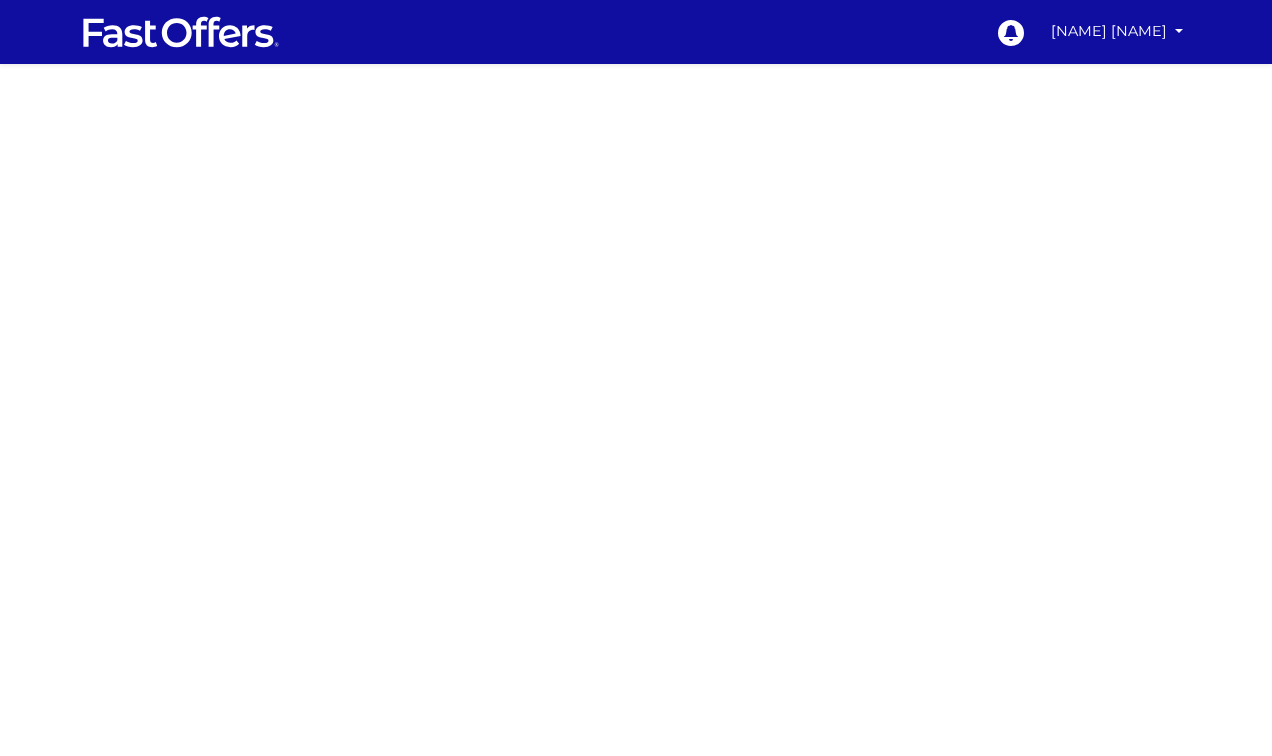 scroll, scrollTop: 0, scrollLeft: 0, axis: both 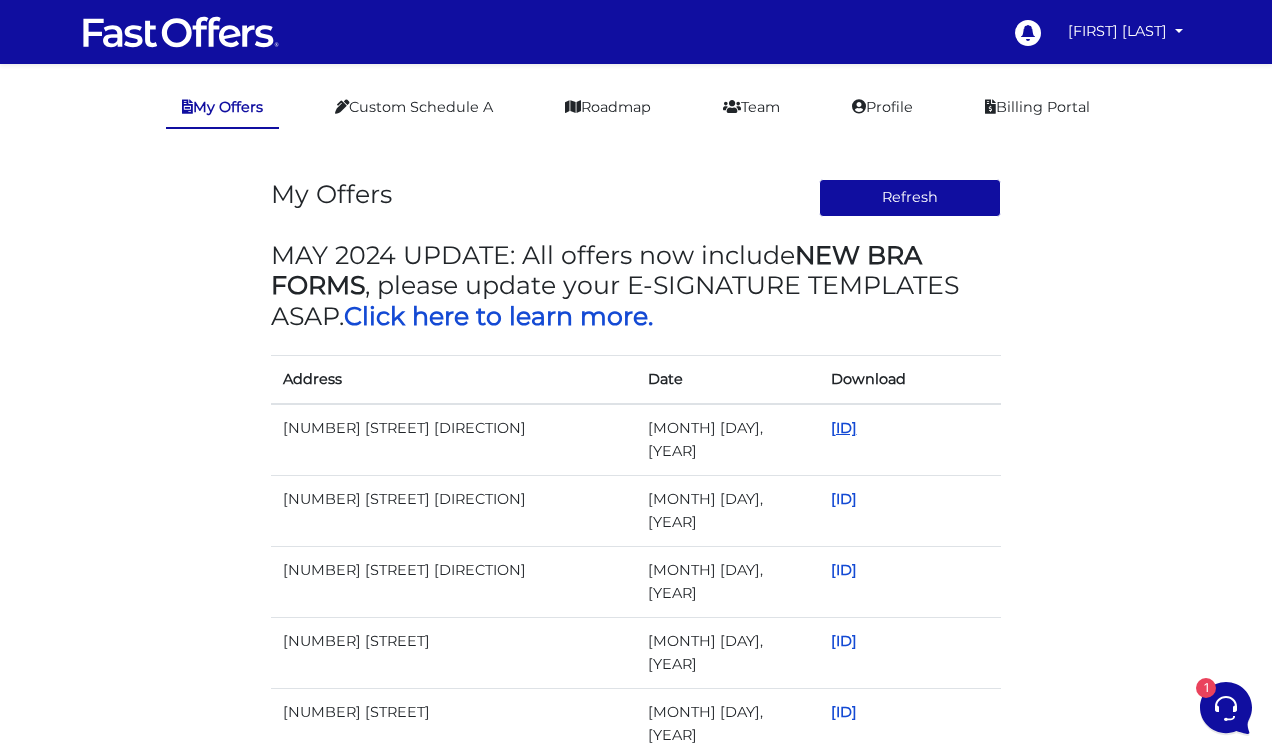 click on "[ID]" at bounding box center [844, 428] 